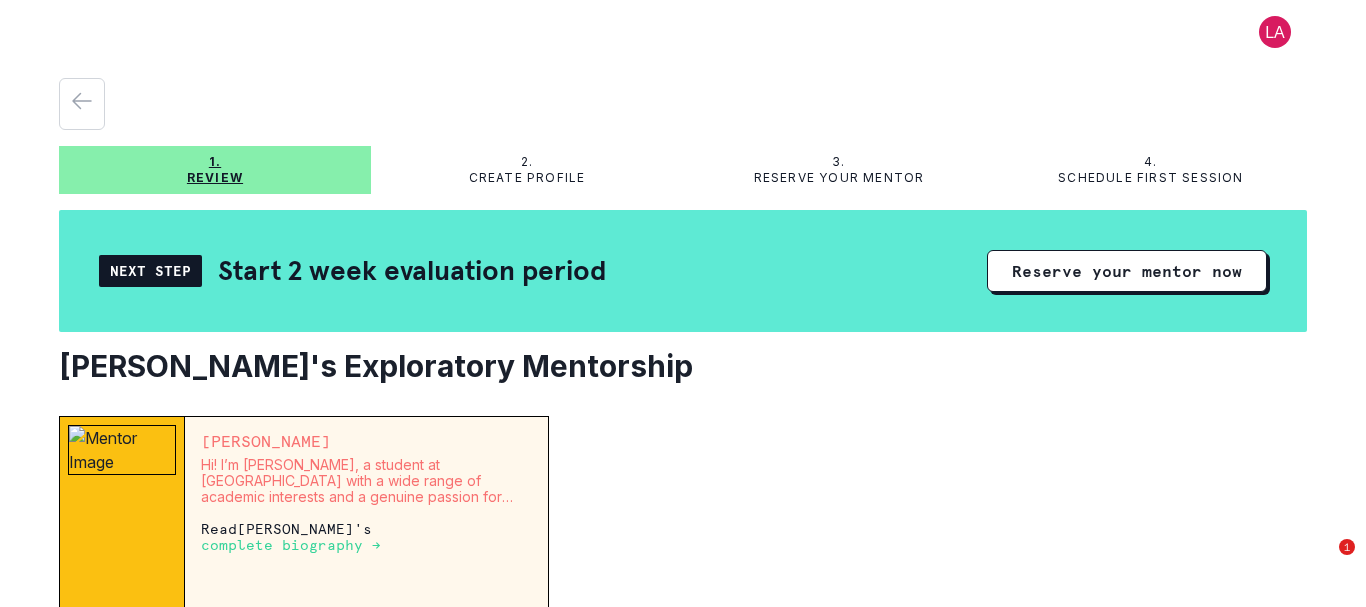 scroll, scrollTop: 0, scrollLeft: 0, axis: both 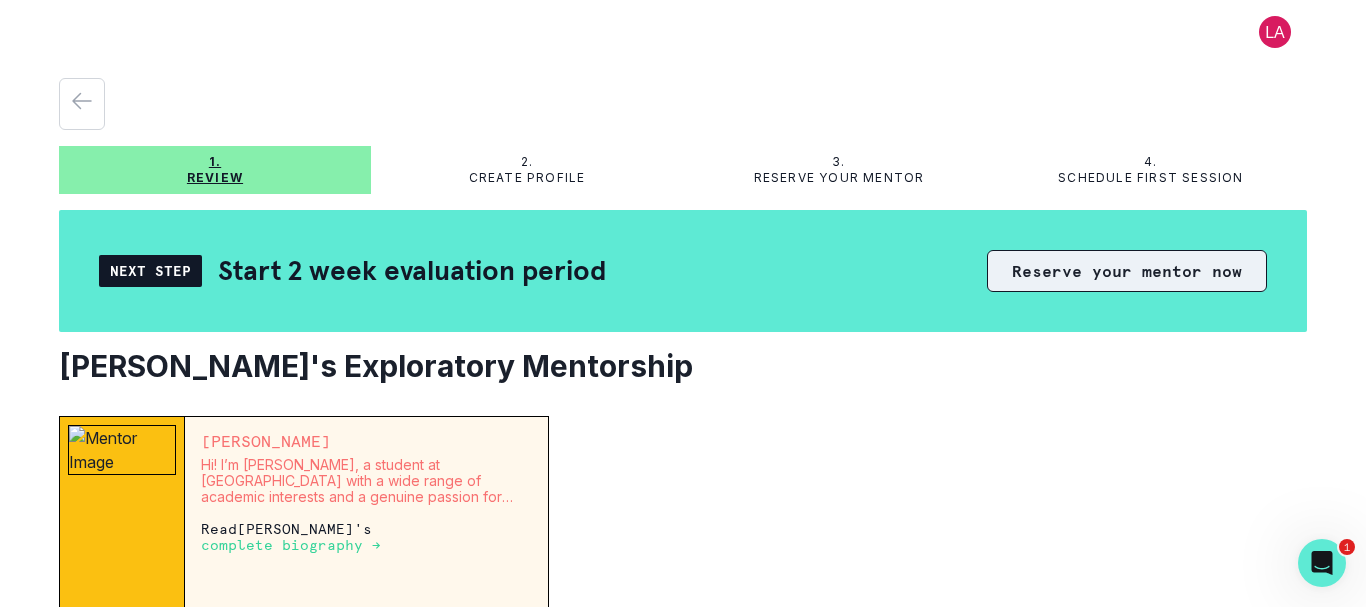 click on "Reserve your mentor now" at bounding box center (1127, 271) 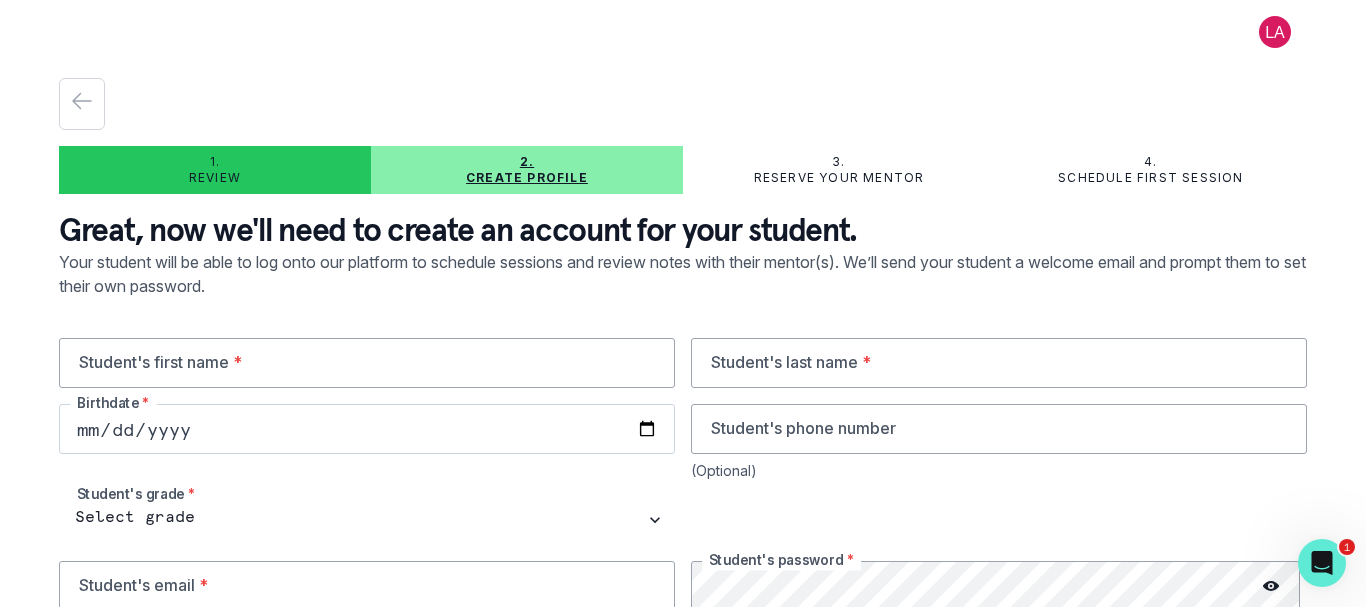 scroll, scrollTop: 100, scrollLeft: 0, axis: vertical 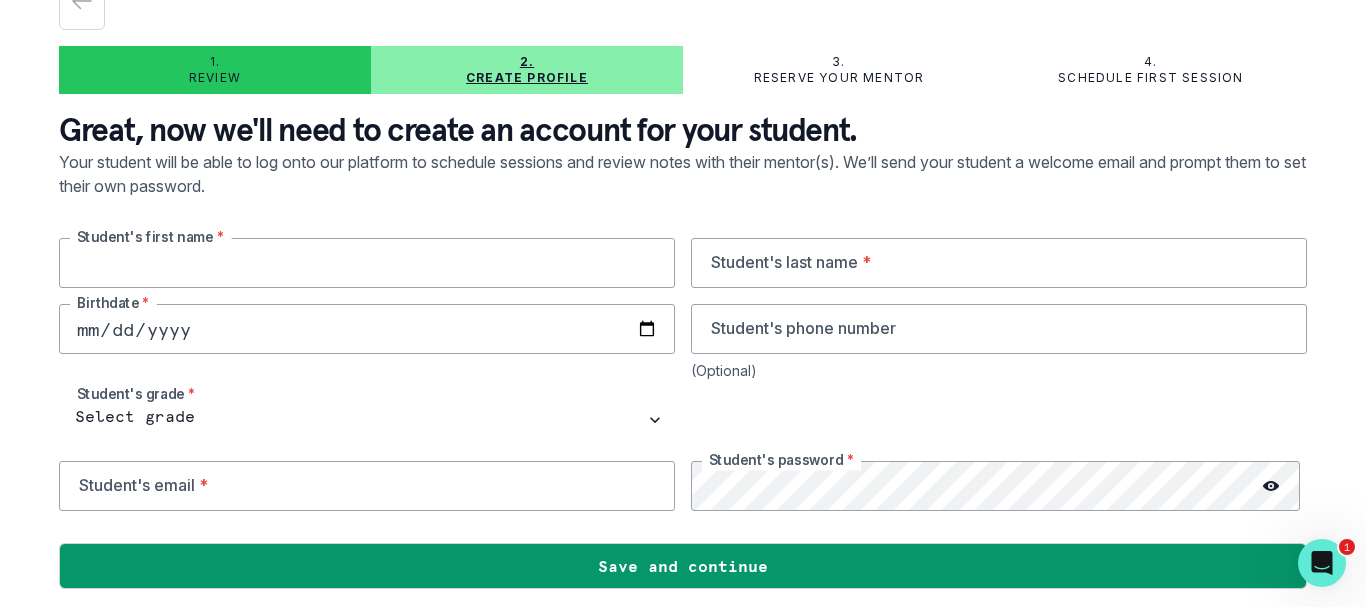 click at bounding box center [367, 263] 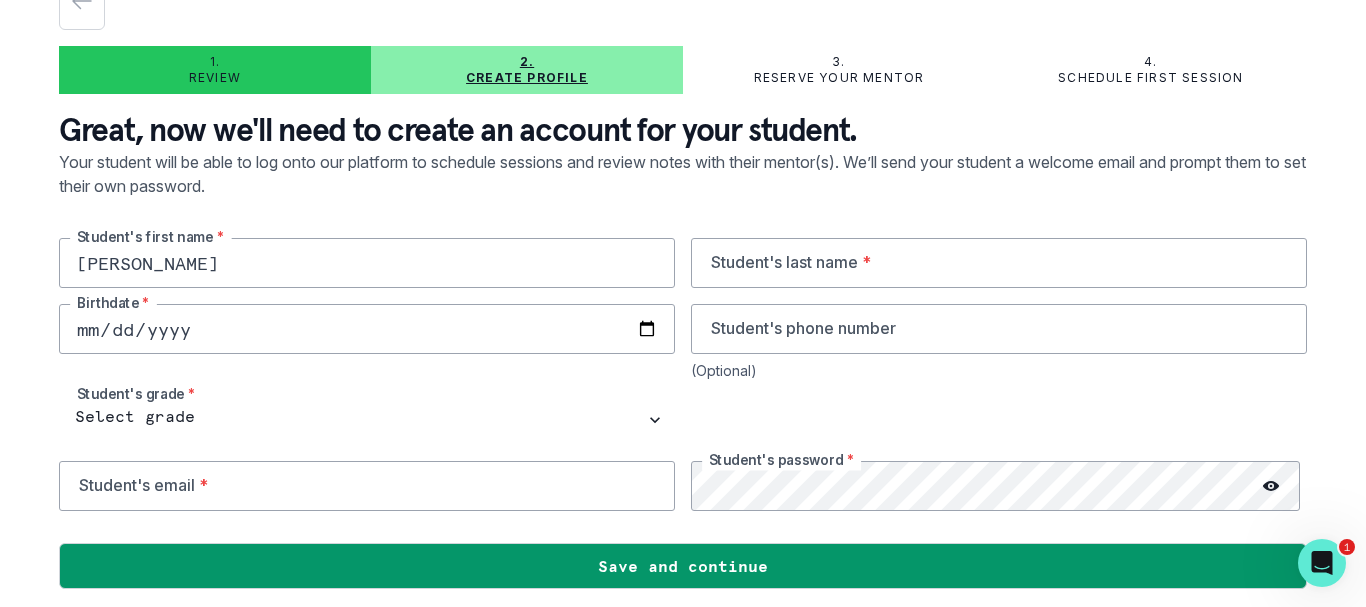type on "[PERSON_NAME]" 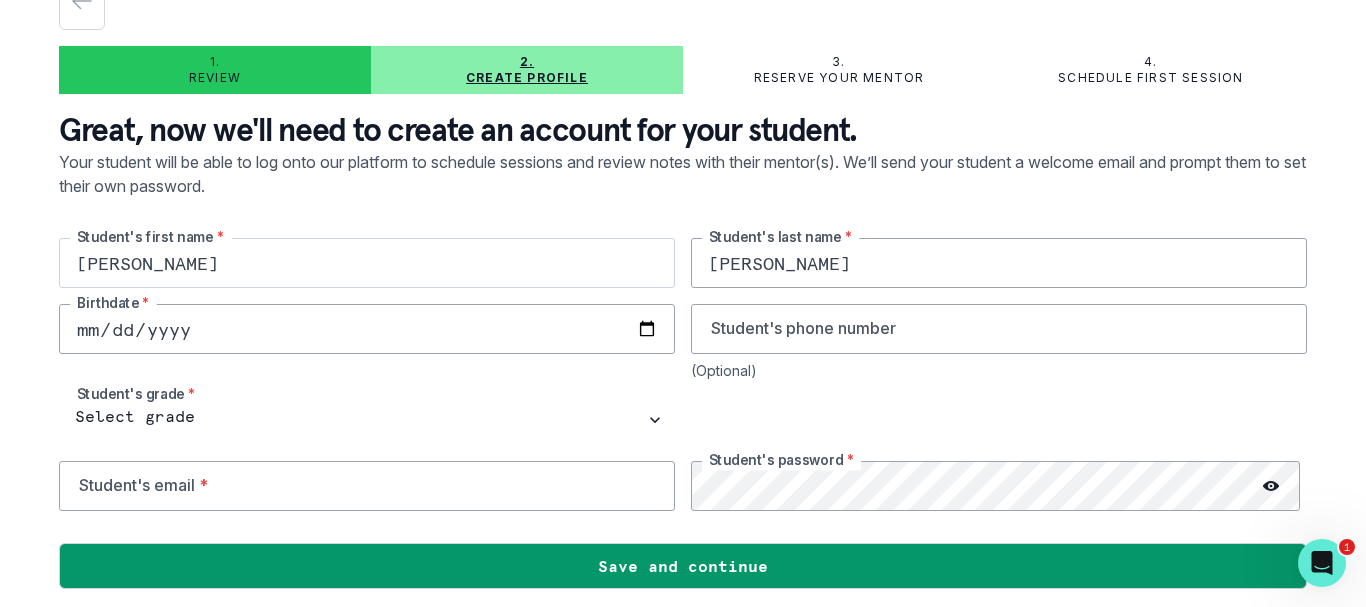 type on "[PERSON_NAME]" 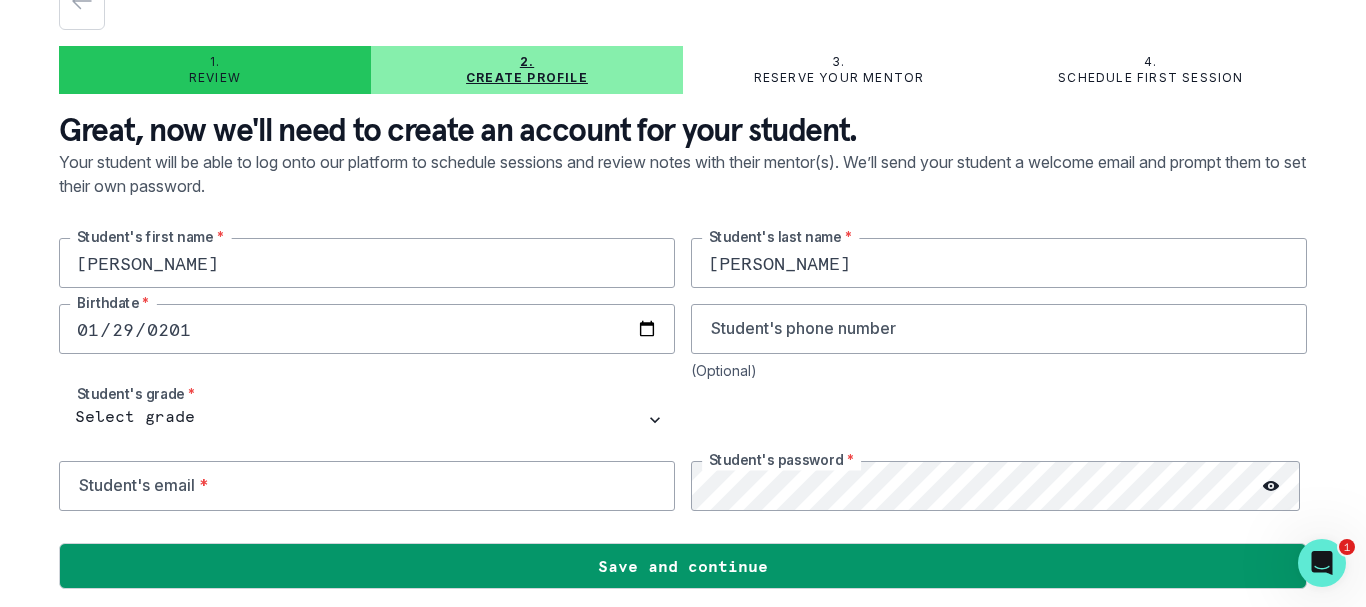 type on "[DATE]" 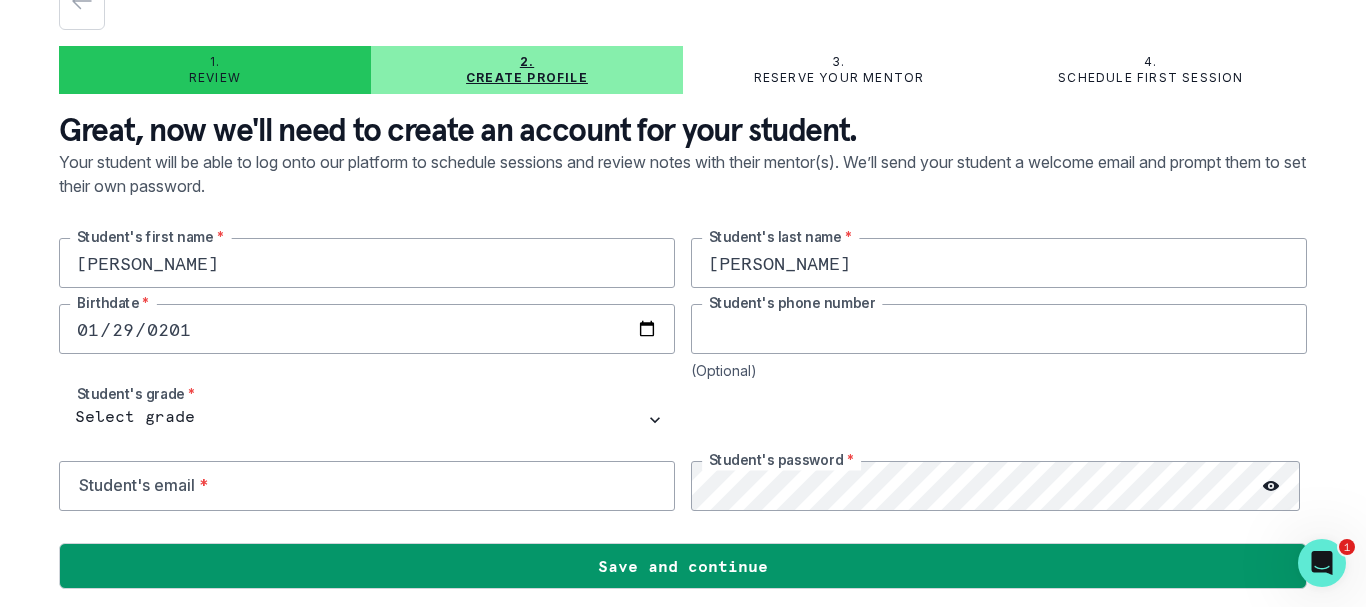 click at bounding box center (999, 329) 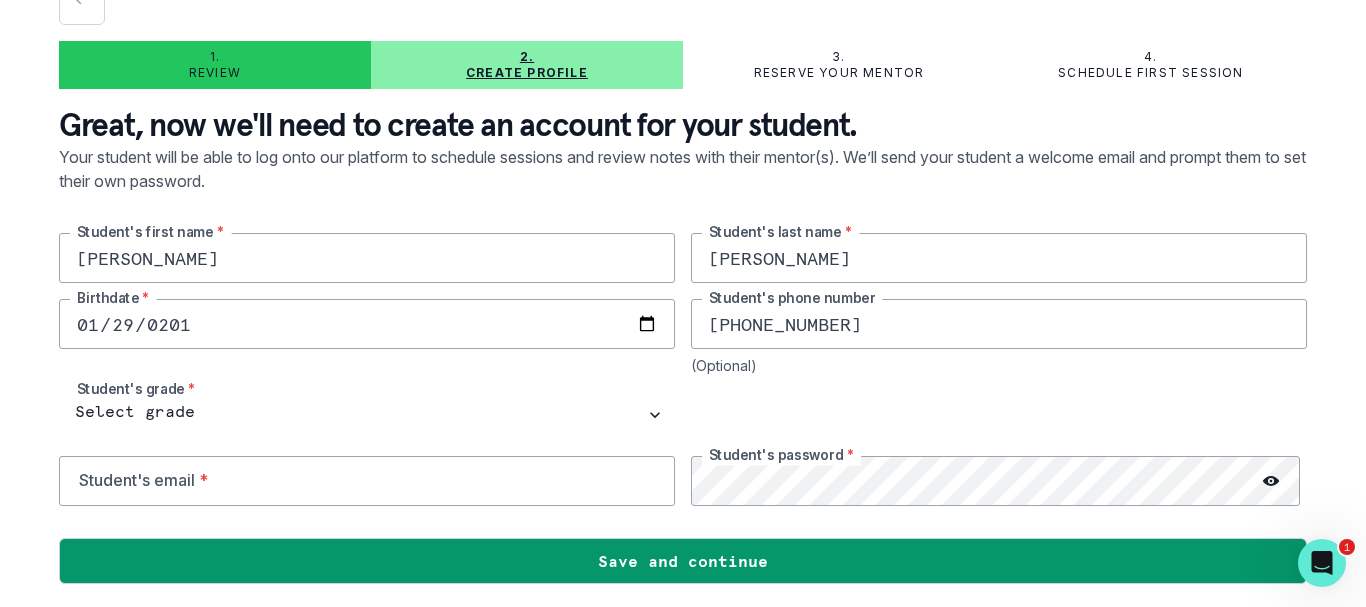 scroll, scrollTop: 106, scrollLeft: 0, axis: vertical 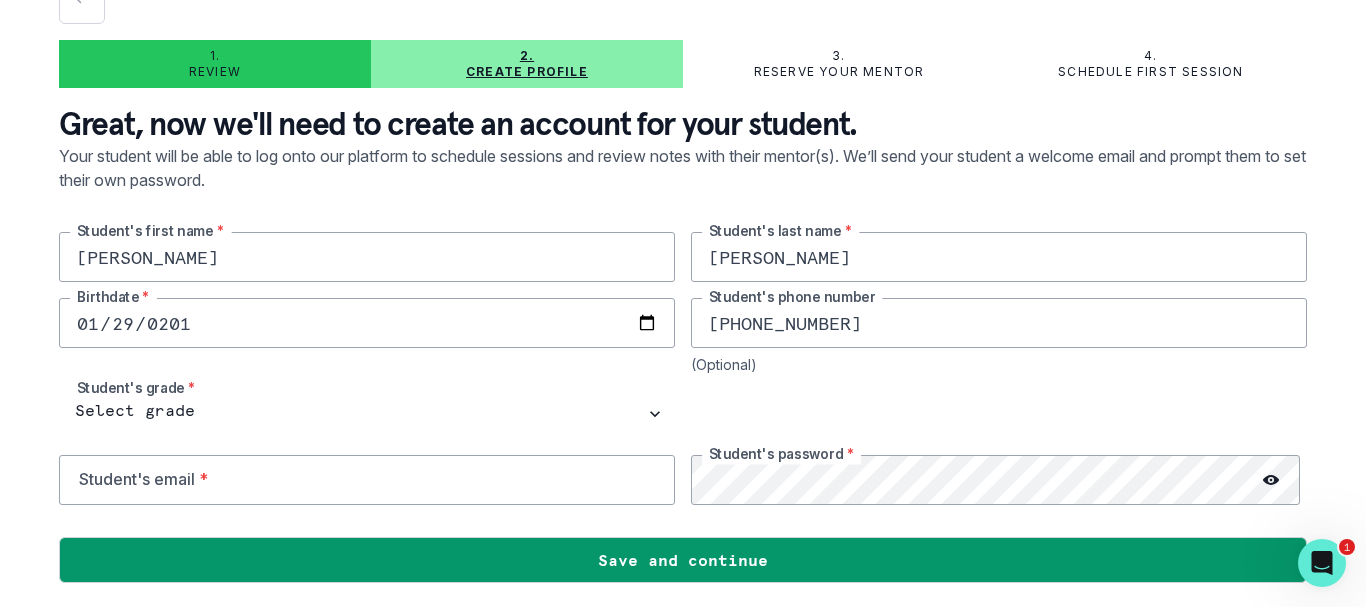 type on "[PHONE_NUMBER]" 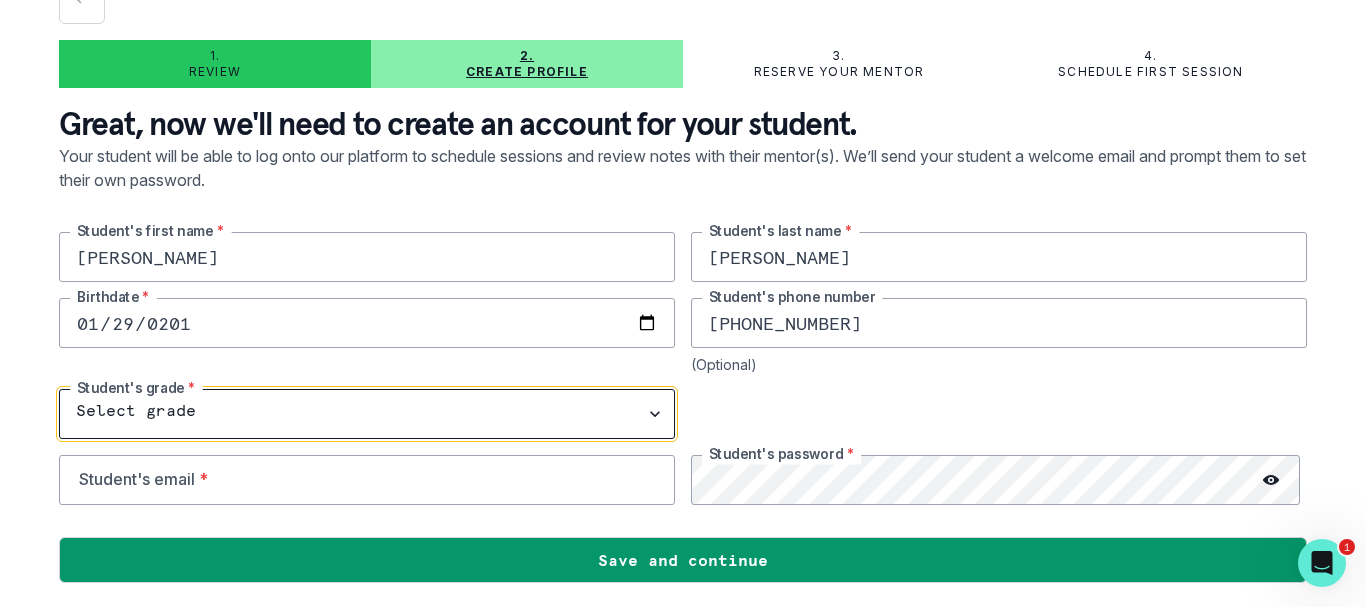 click on "Select grade 1st Grade 2nd Grade 3rd Grade 4th Grade 5th Grade 6th Grade 7th Grade 8th Grade 9th Grade 10th Grade 11th Grade 12th Grade" at bounding box center [367, 414] 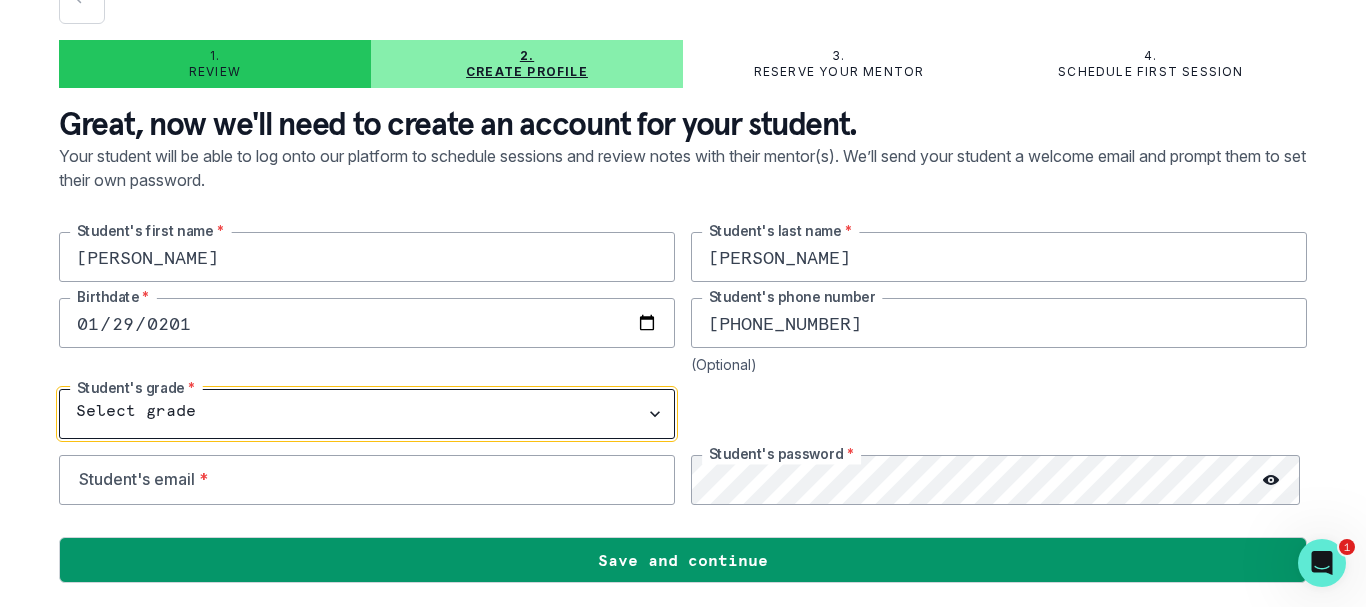 click on "Select grade 1st Grade 2nd Grade 3rd Grade 4th Grade 5th Grade 6th Grade 7th Grade 8th Grade 9th Grade 10th Grade 11th Grade 12th Grade" at bounding box center [367, 414] 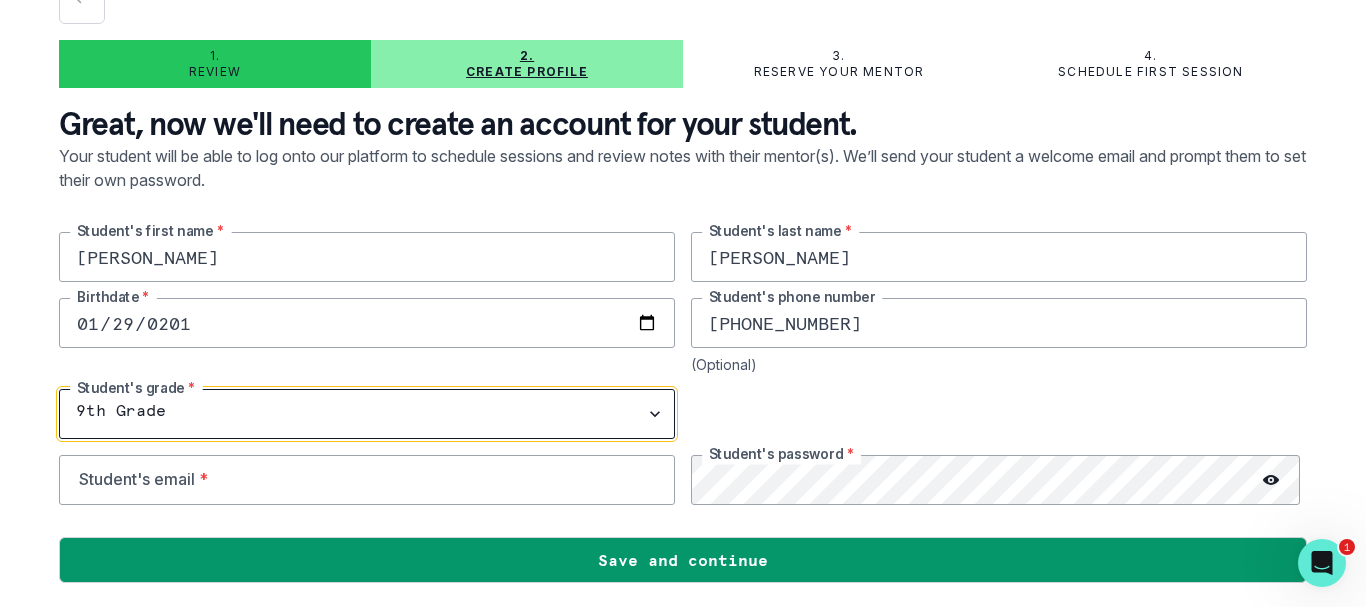 click on "Select grade 1st Grade 2nd Grade 3rd Grade 4th Grade 5th Grade 6th Grade 7th Grade 8th Grade 9th Grade 10th Grade 11th Grade 12th Grade" at bounding box center [367, 414] 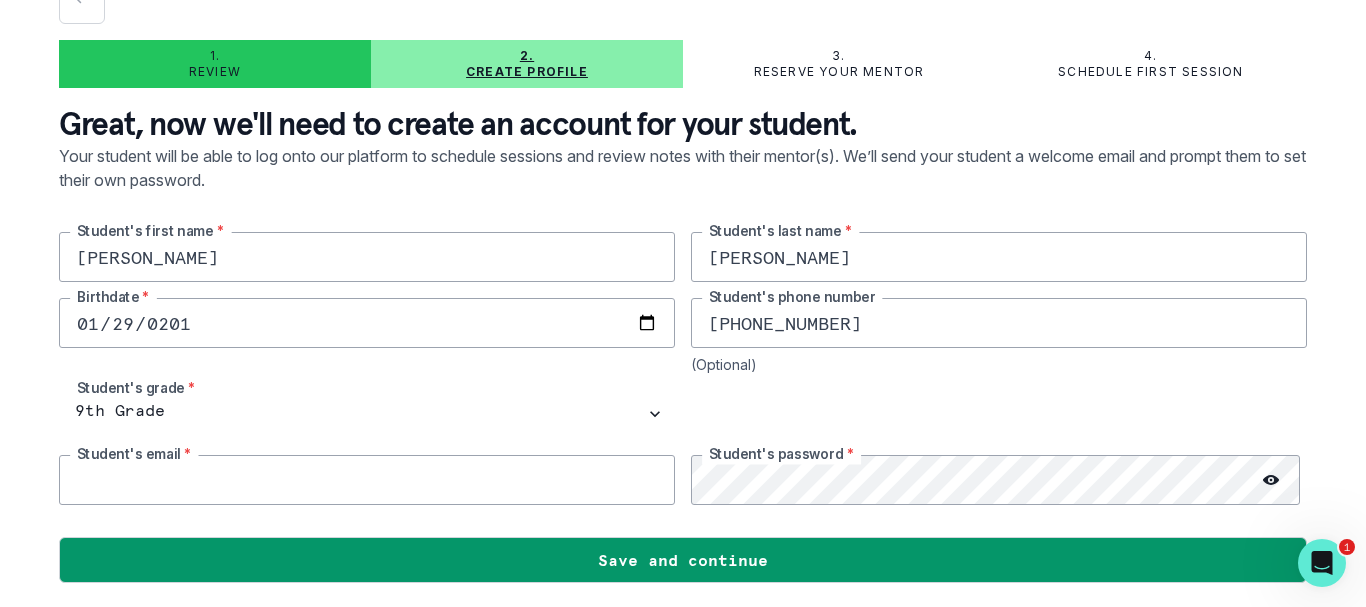 click at bounding box center (367, 480) 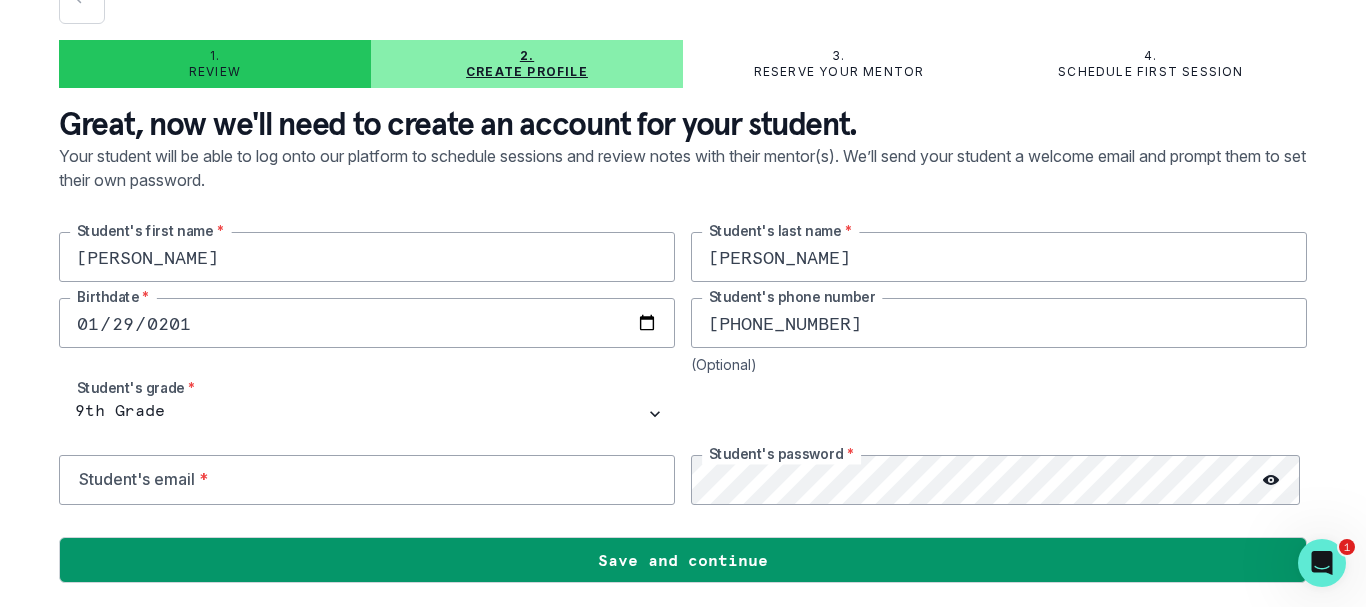 click at bounding box center [999, 414] 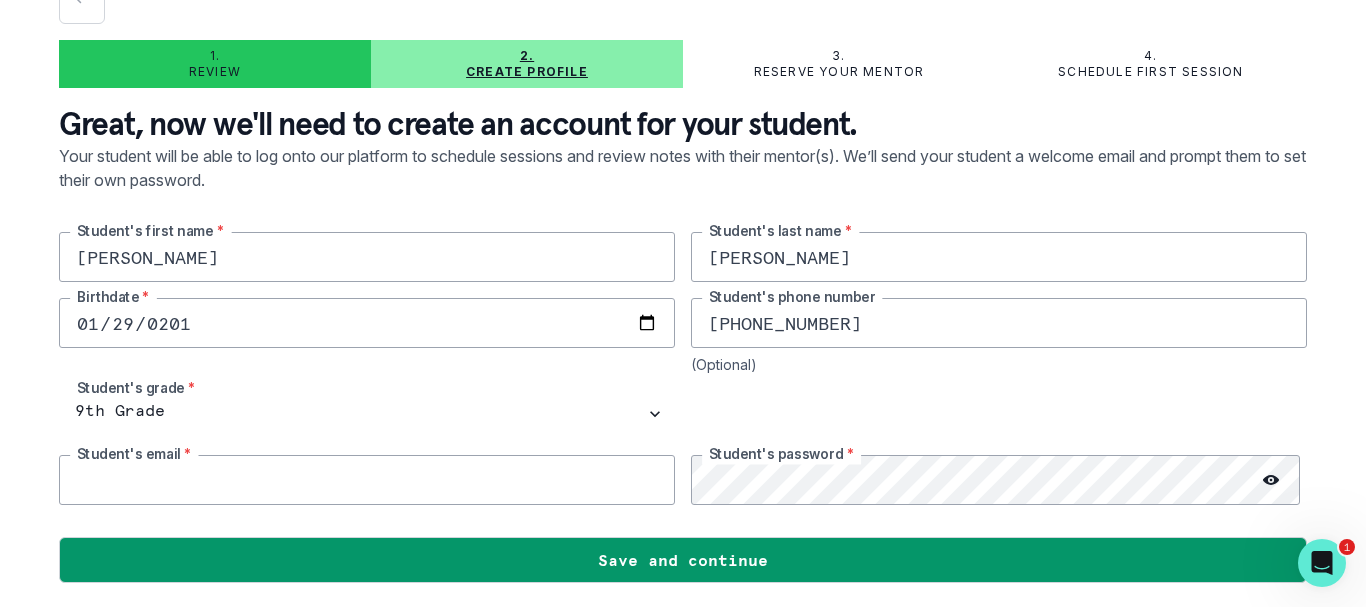 click at bounding box center [367, 480] 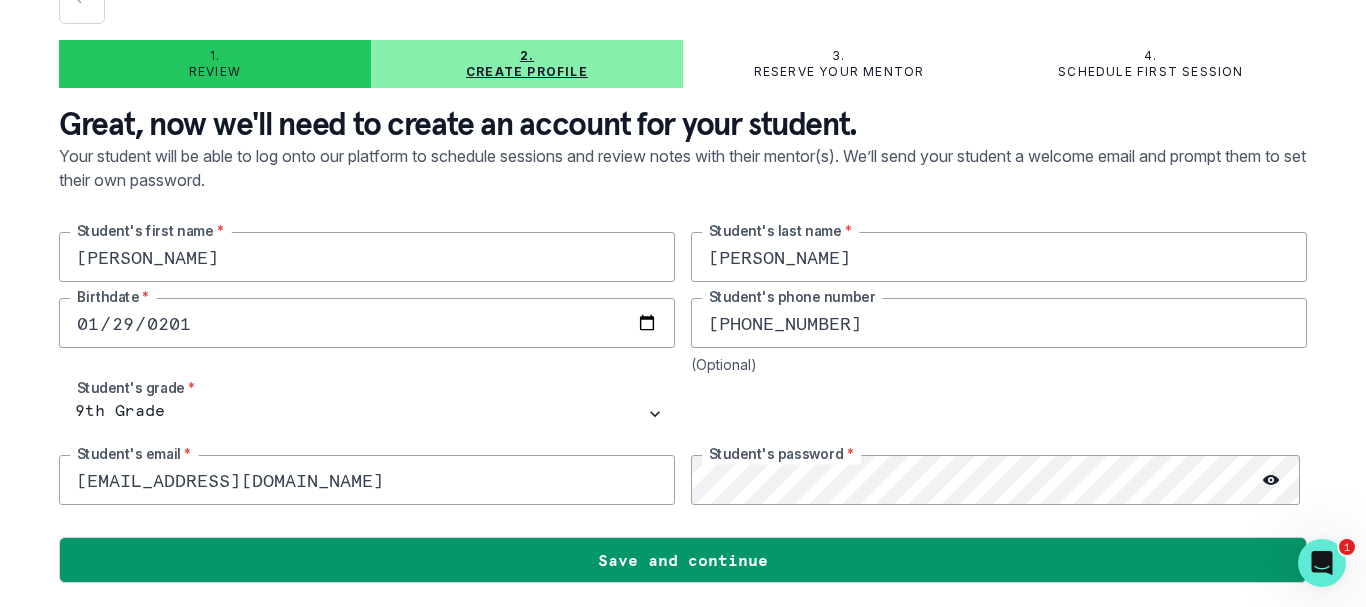 type on "[EMAIL_ADDRESS][DOMAIN_NAME]" 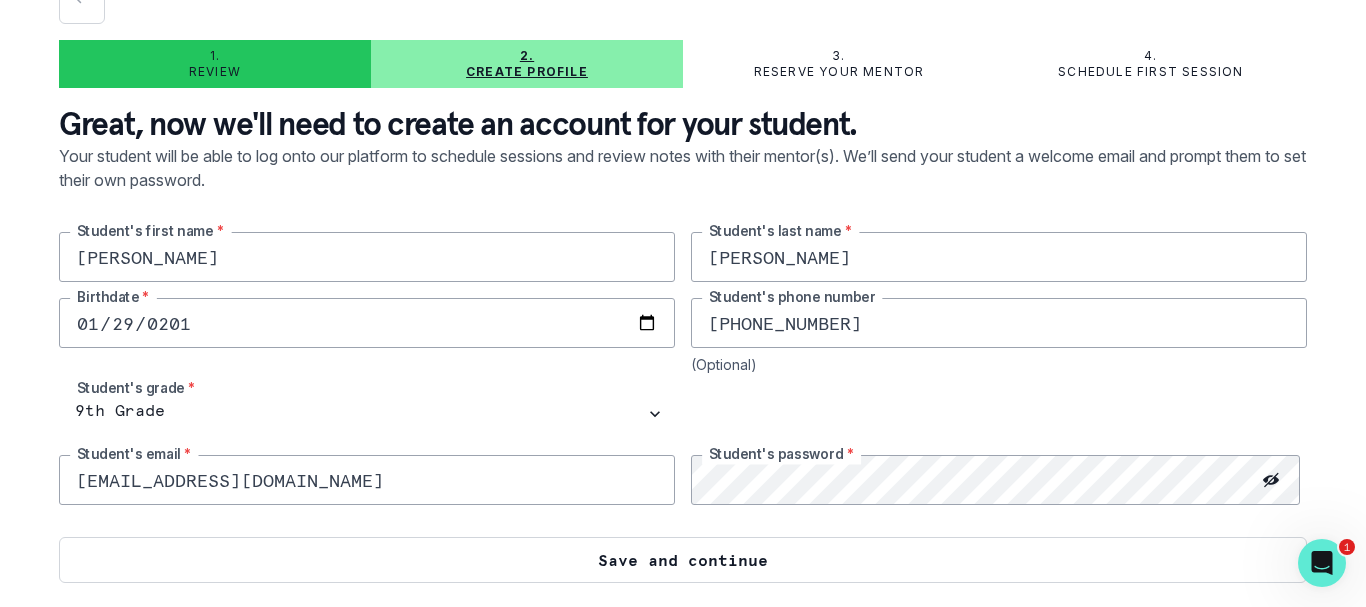 click on "Save and continue" at bounding box center (683, 560) 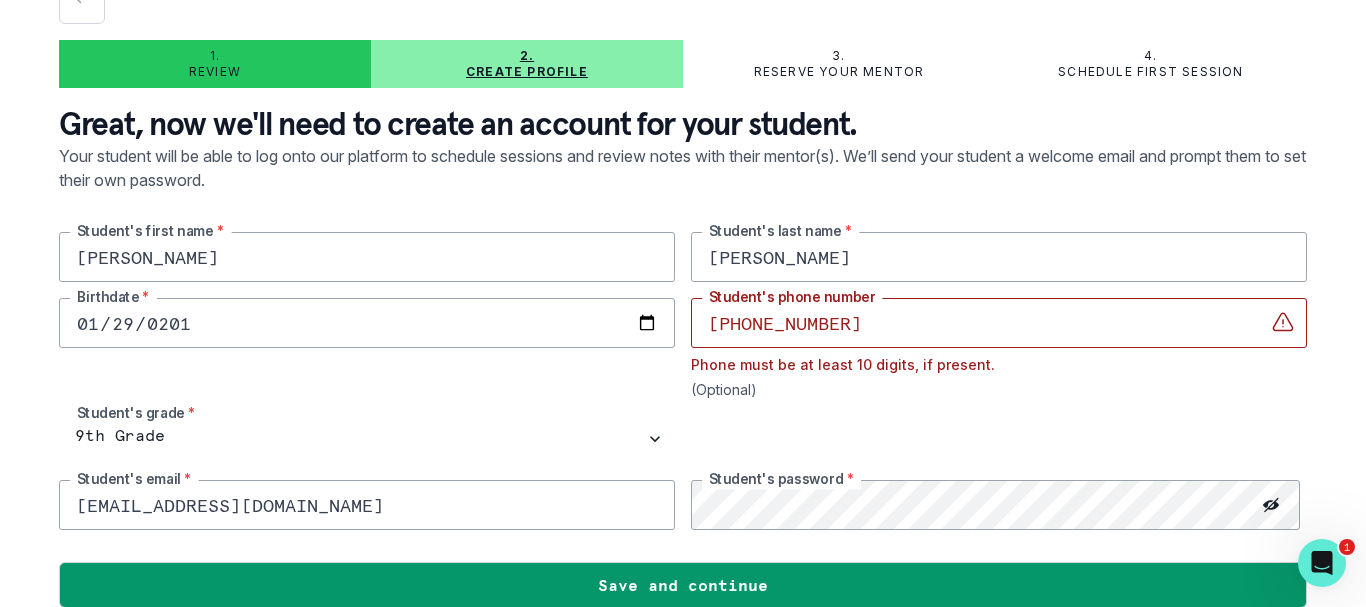 drag, startPoint x: 712, startPoint y: 321, endPoint x: 772, endPoint y: 312, distance: 60.671246 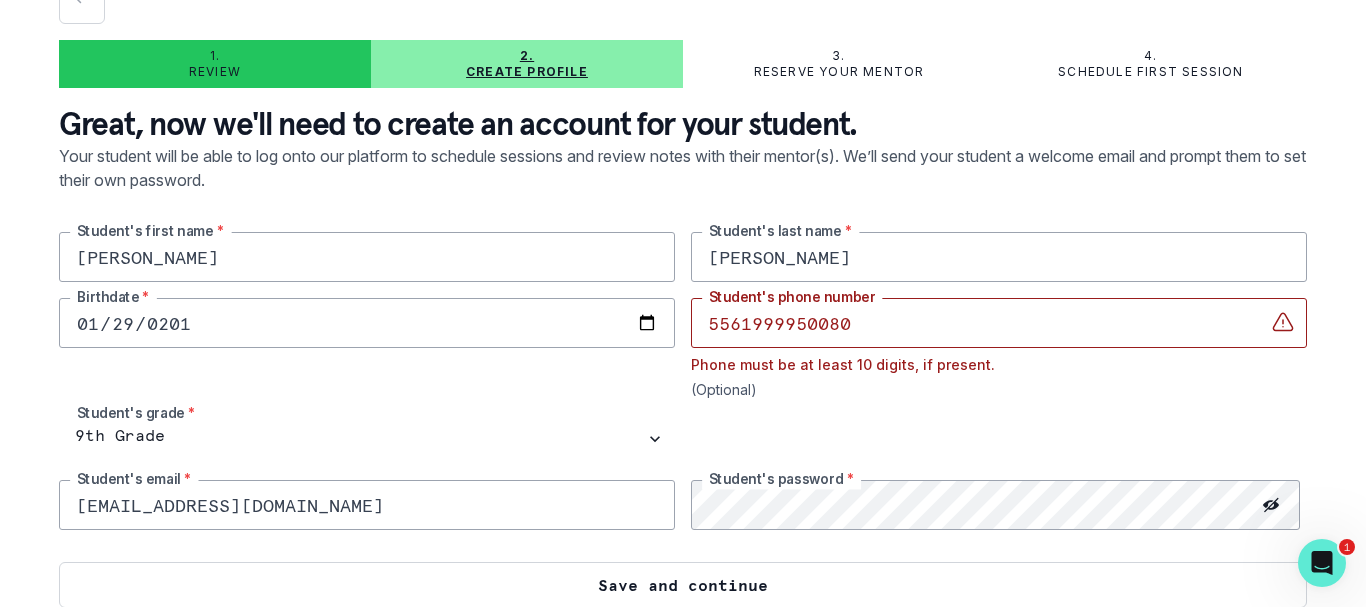 type on "5561999950080" 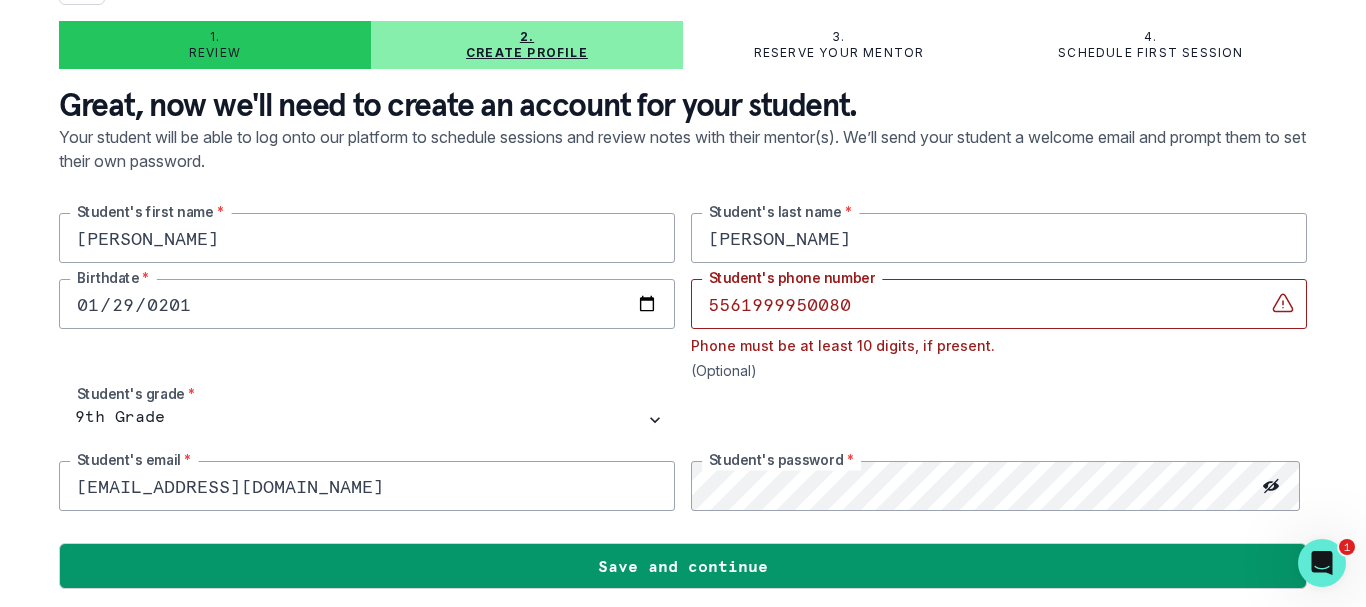 scroll, scrollTop: 131, scrollLeft: 0, axis: vertical 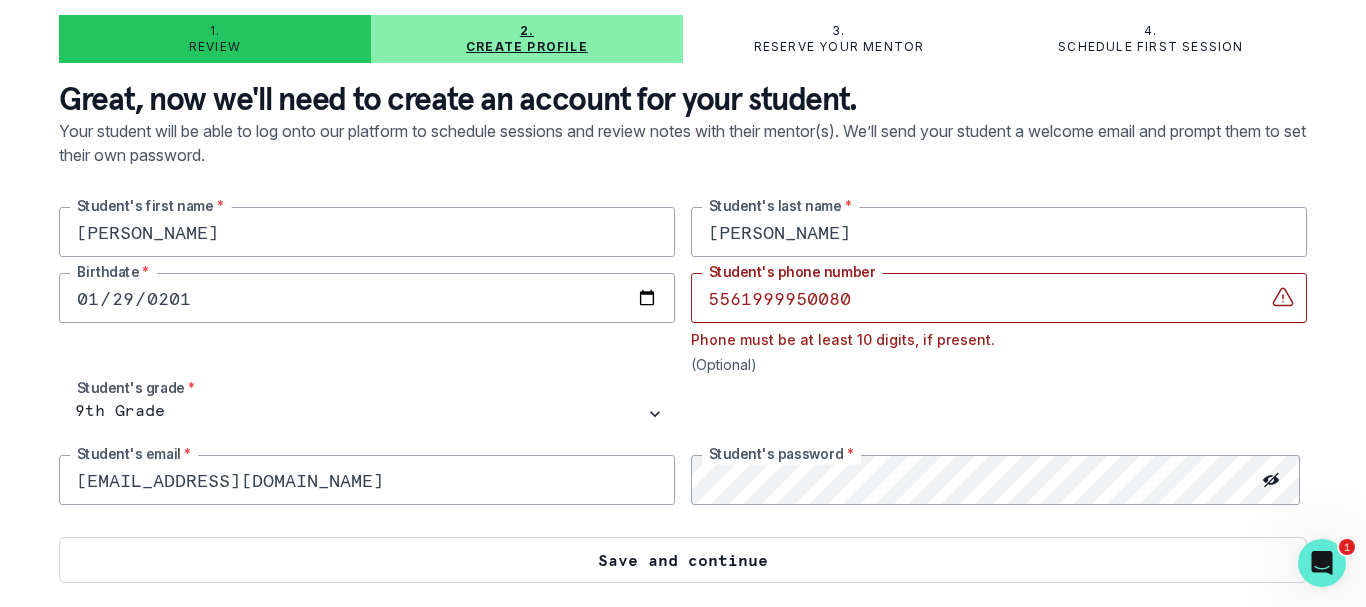 click on "Save and continue" at bounding box center (683, 560) 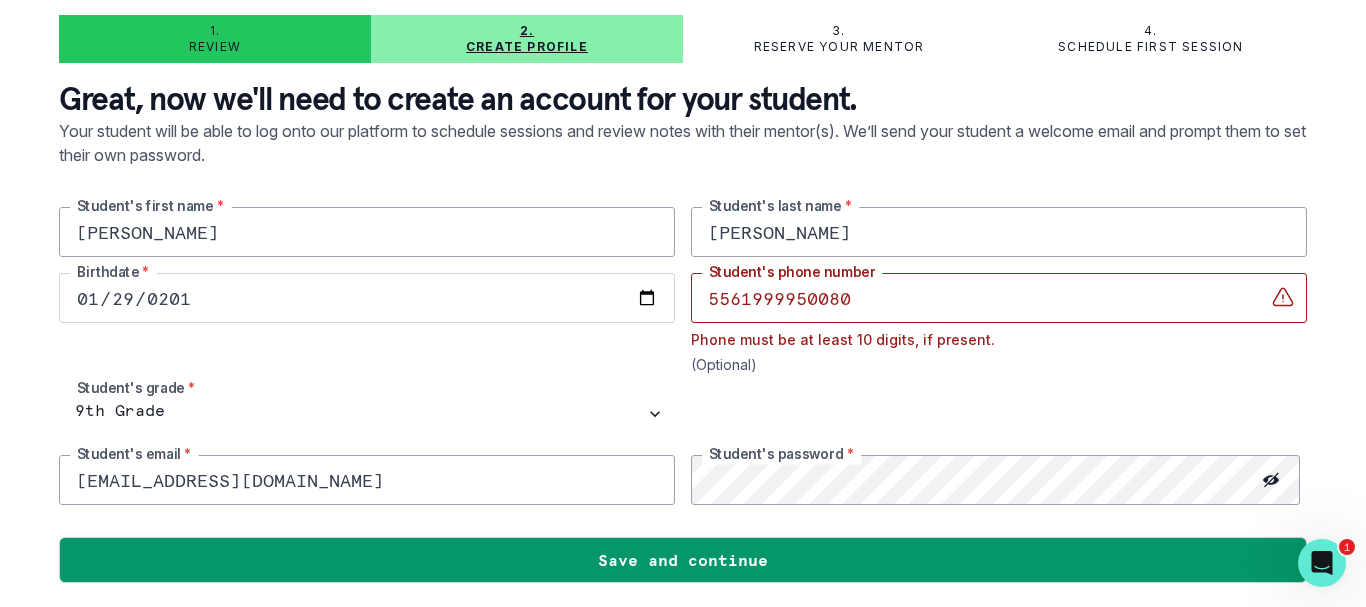 drag, startPoint x: 824, startPoint y: 300, endPoint x: 587, endPoint y: 314, distance: 237.41315 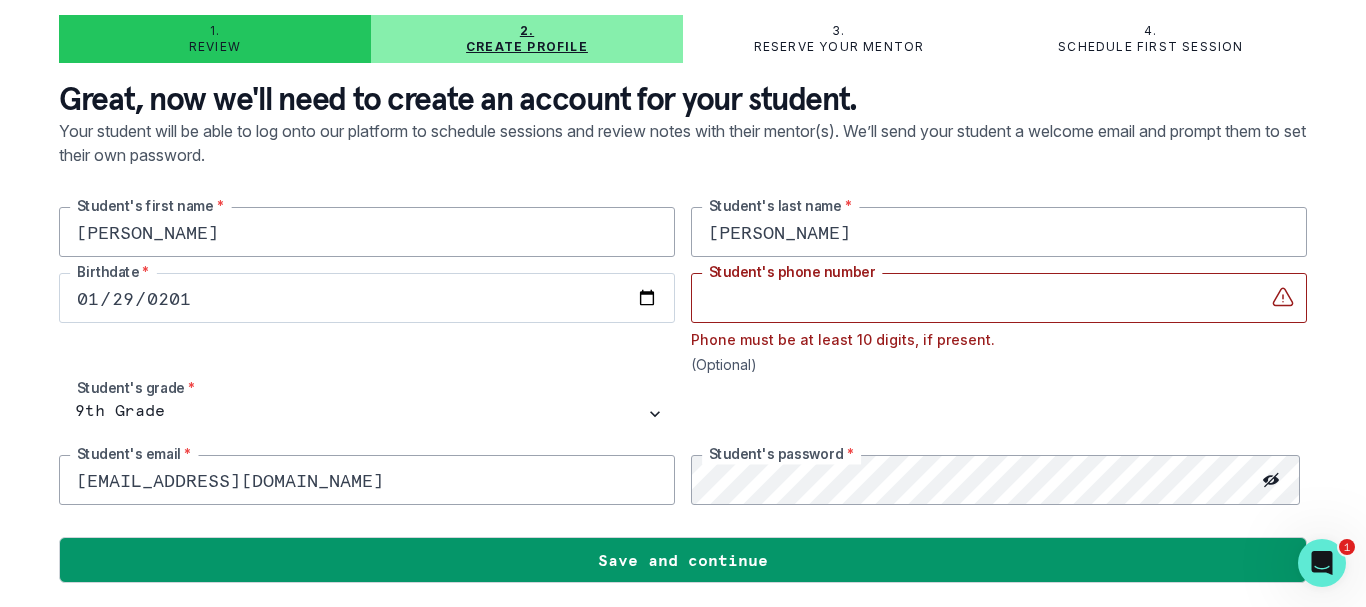 scroll, scrollTop: 106, scrollLeft: 0, axis: vertical 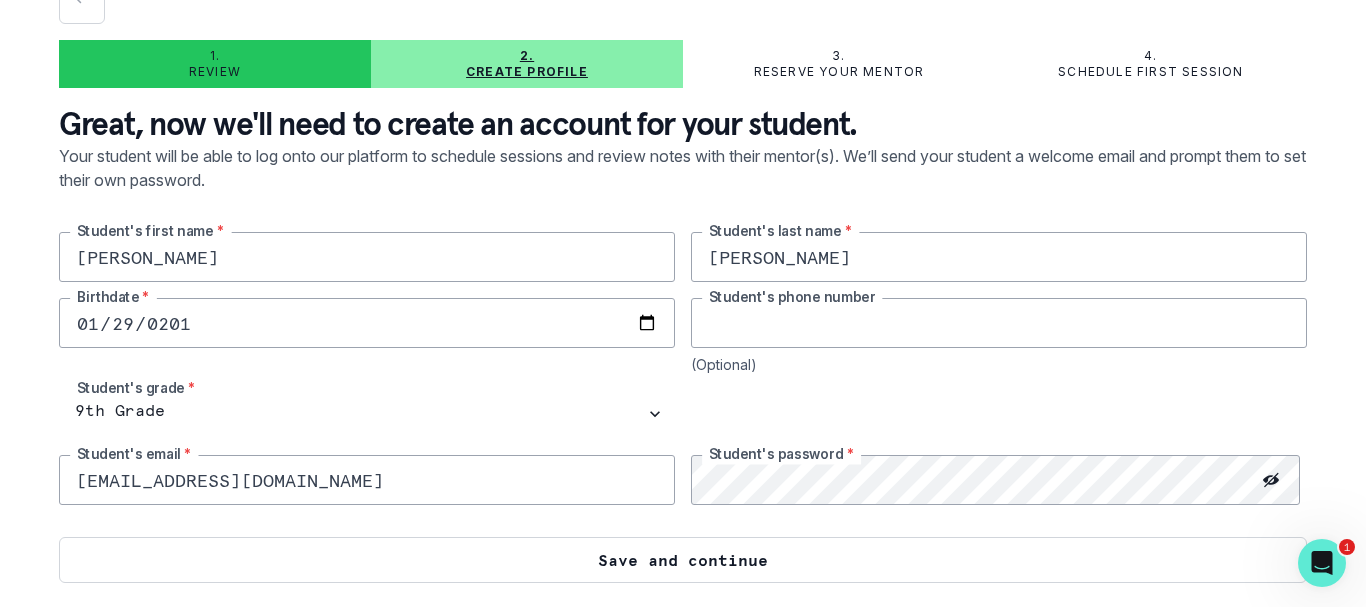 type 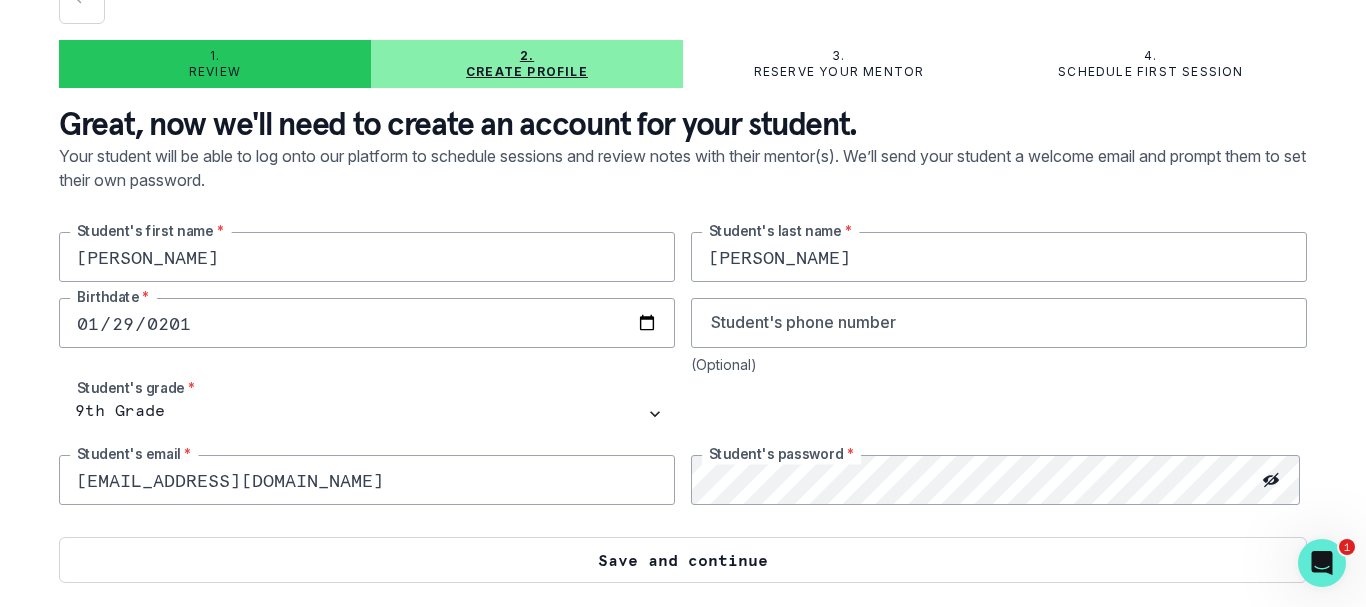 click on "Save and continue" at bounding box center (683, 560) 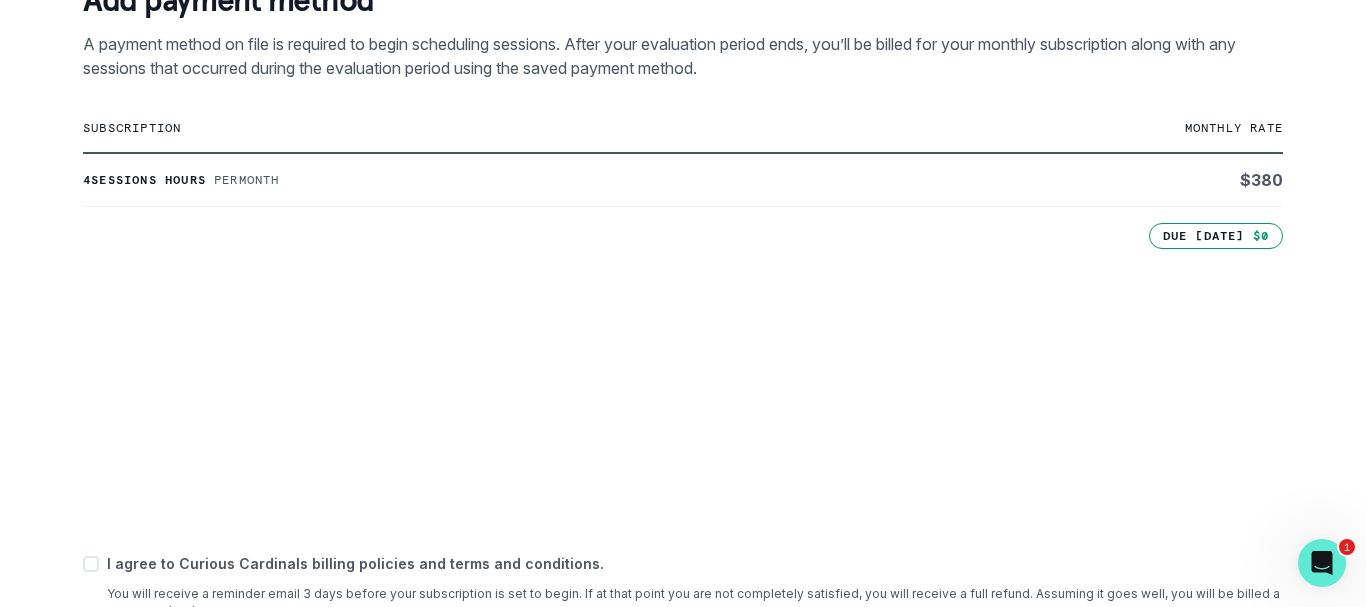 scroll, scrollTop: 506, scrollLeft: 0, axis: vertical 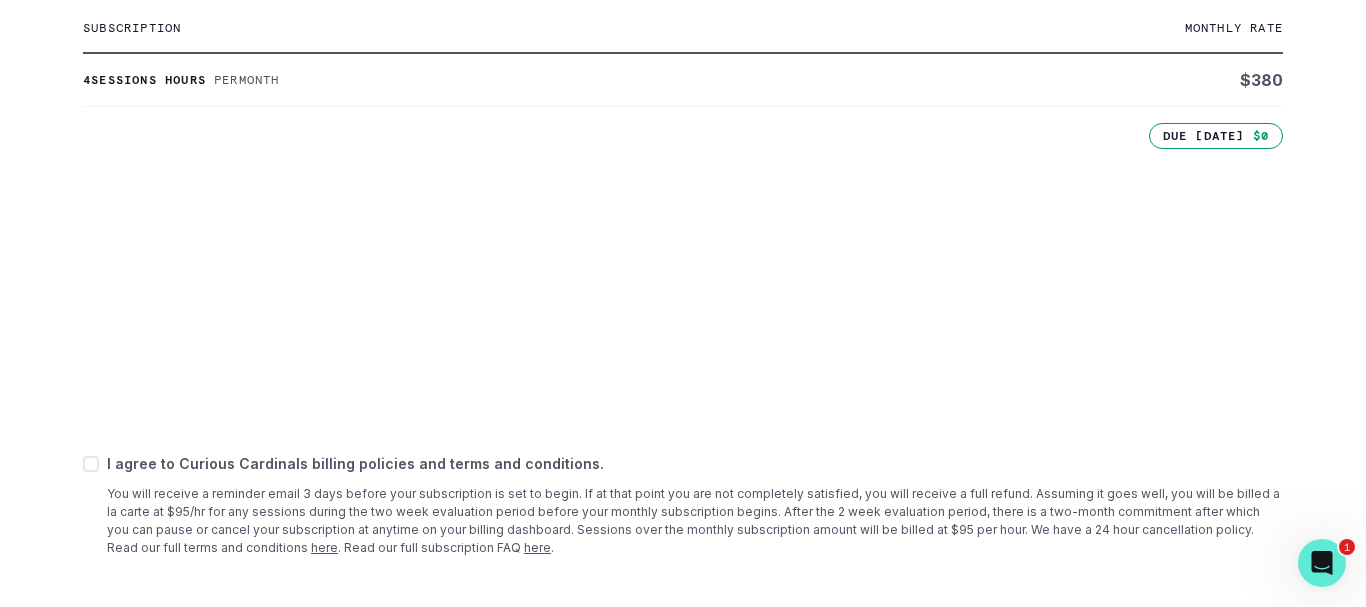 click at bounding box center [91, 464] 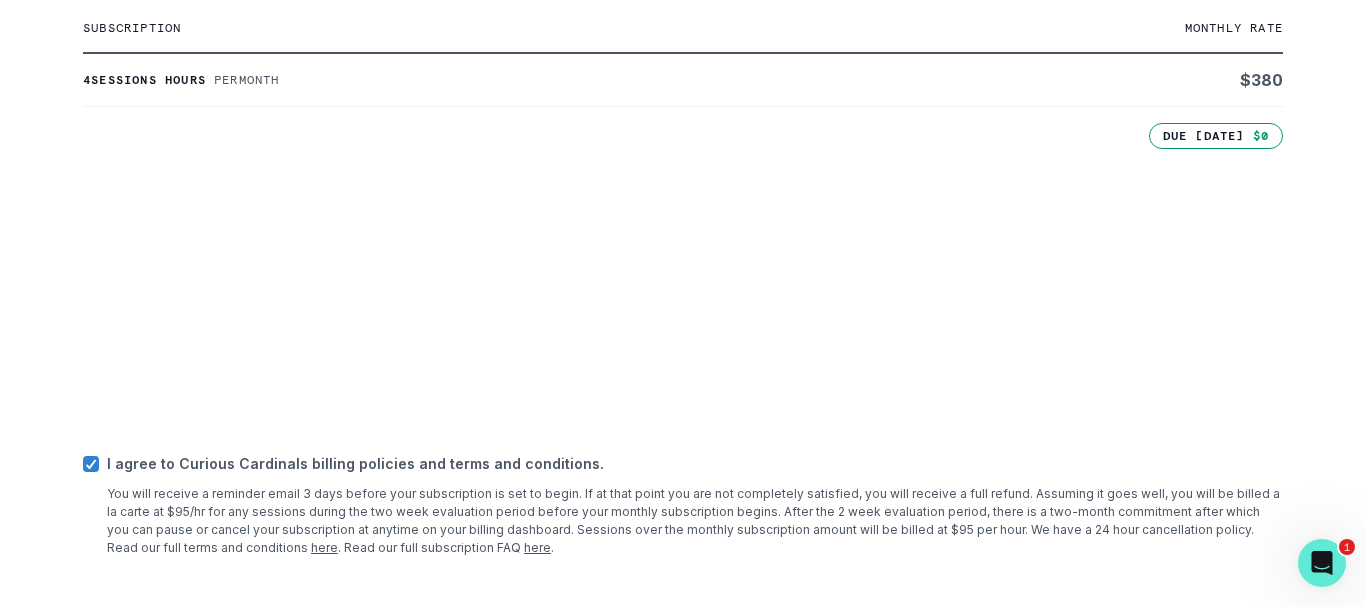 scroll, scrollTop: 582, scrollLeft: 0, axis: vertical 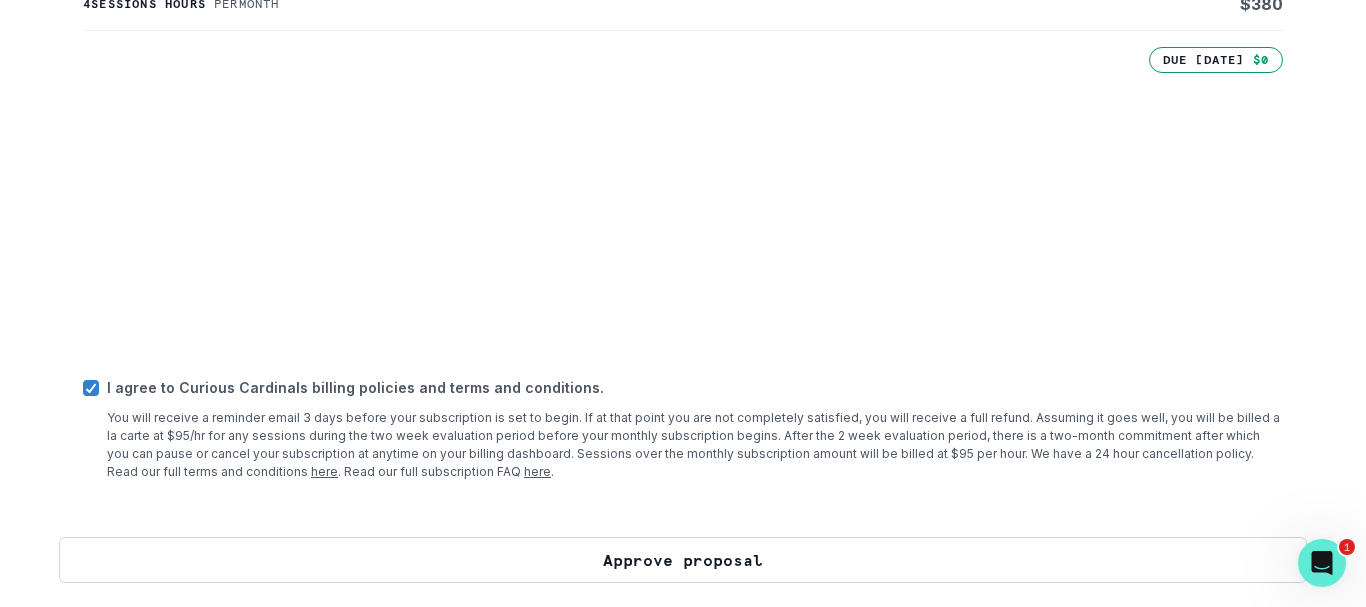 click on "Approve proposal" at bounding box center [683, 560] 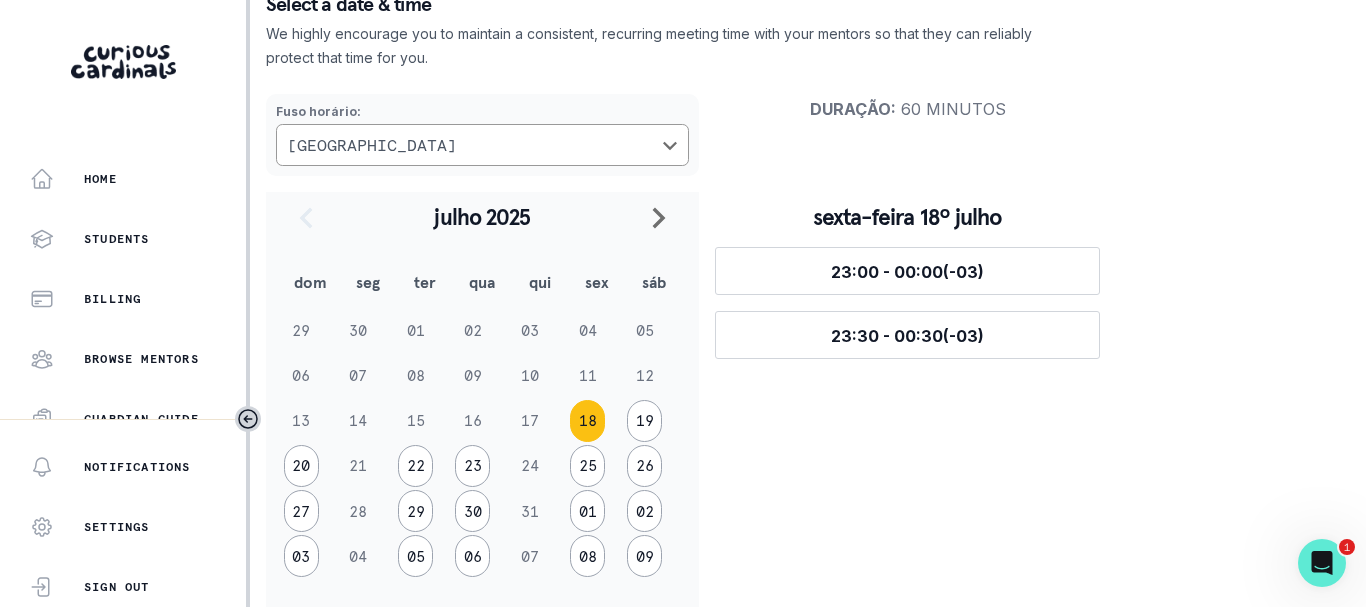 scroll, scrollTop: 198, scrollLeft: 0, axis: vertical 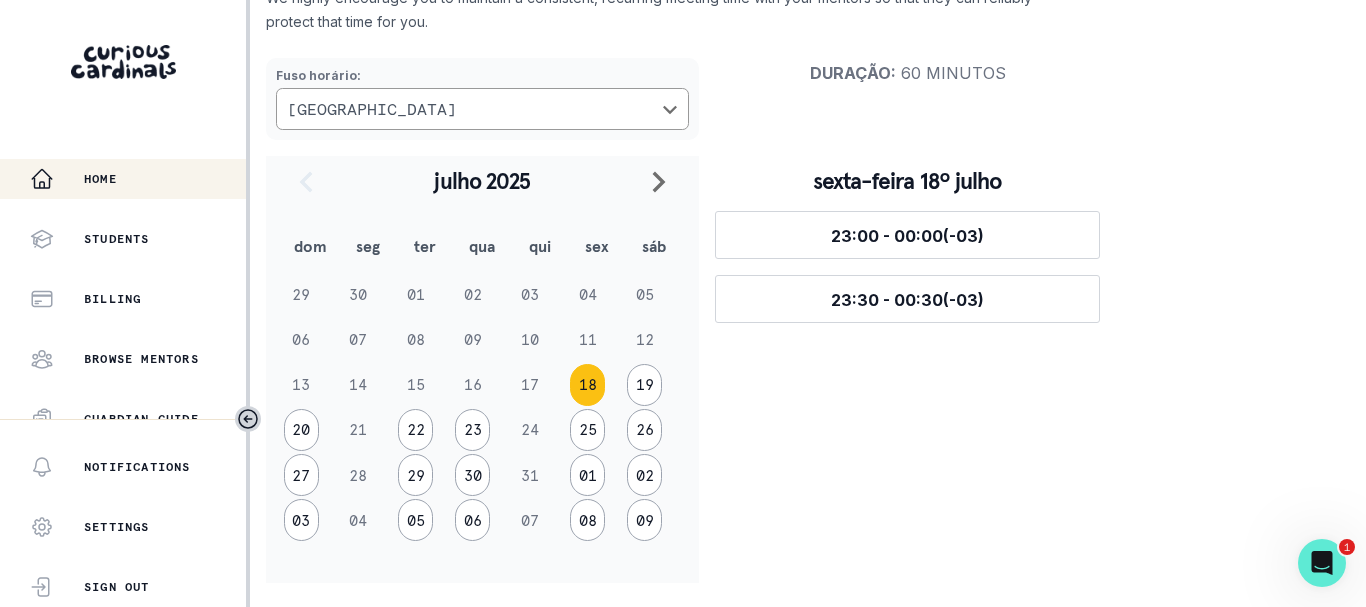 click on "Home" at bounding box center [100, 179] 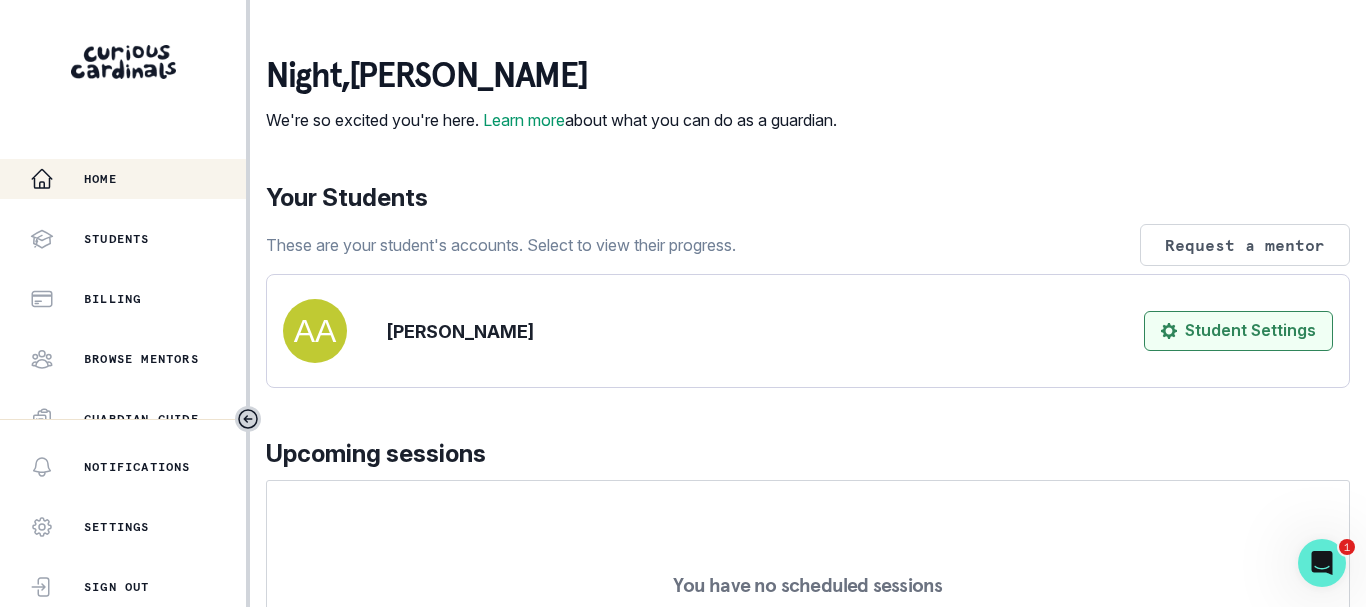 click on "Student Settings" at bounding box center (1238, 331) 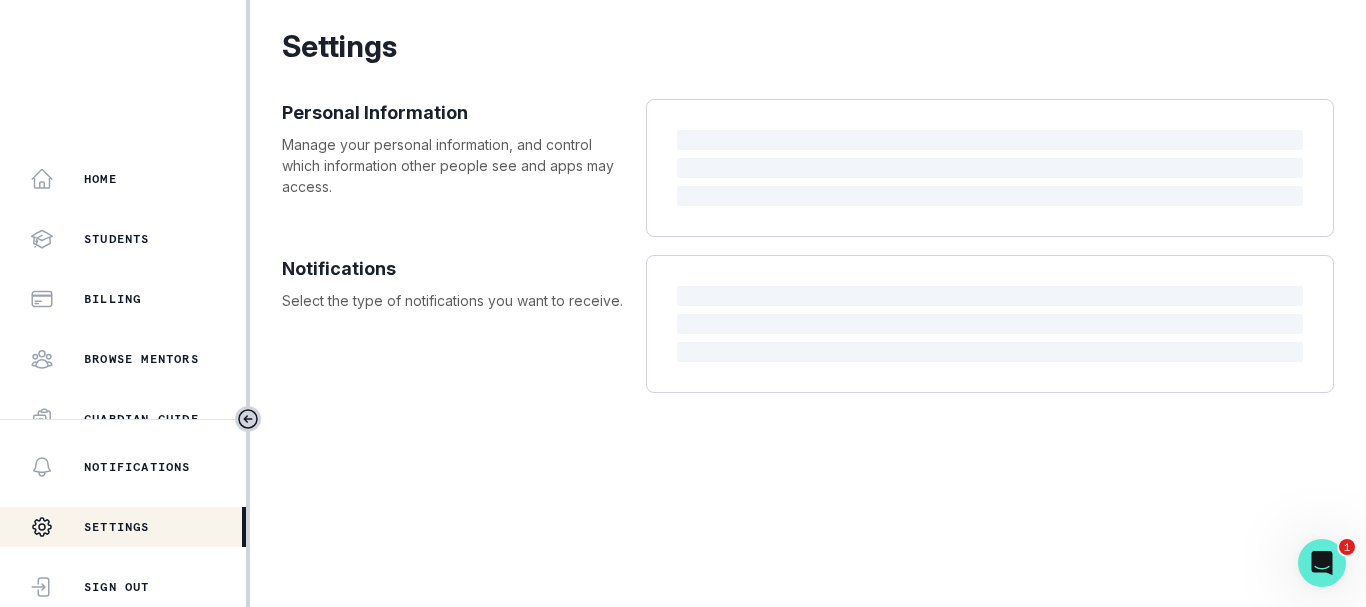 select on "9th Grade" 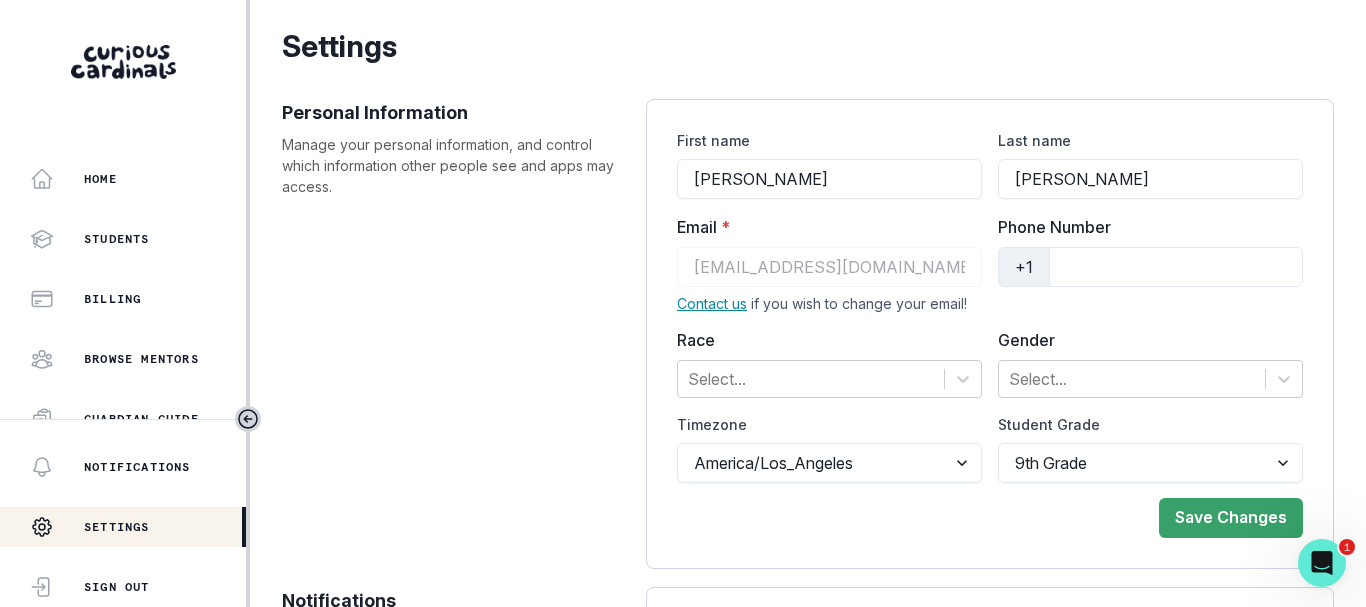 click on "+1" at bounding box center (1024, 267) 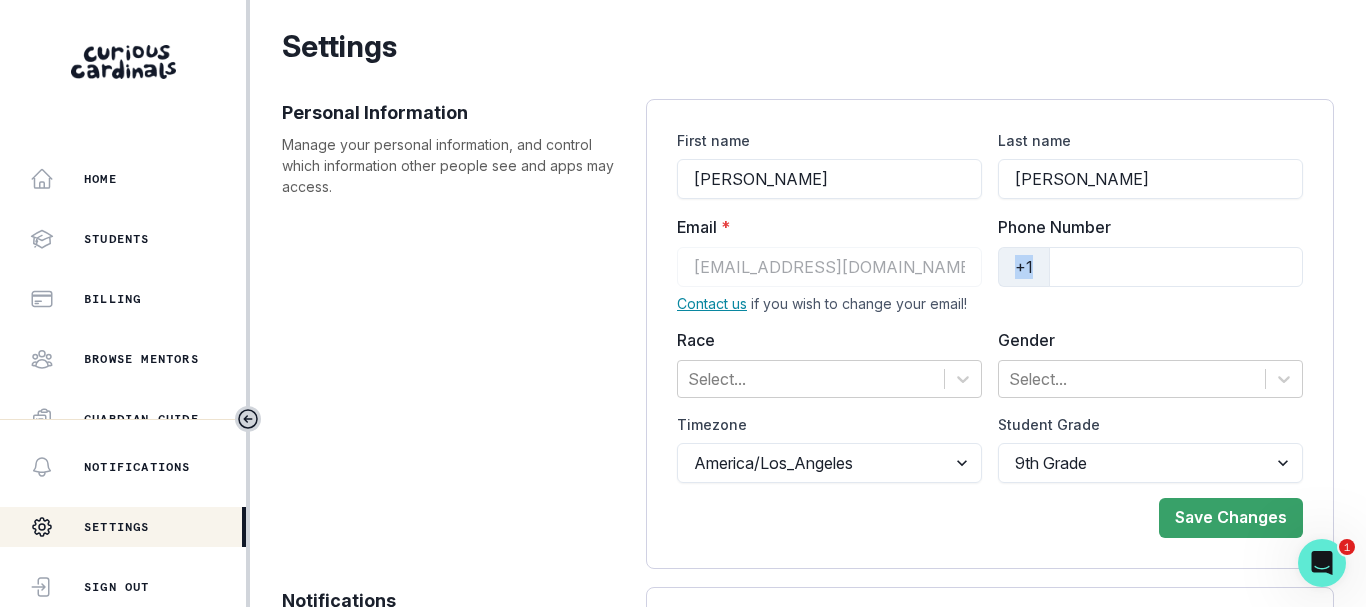 click on "+1" at bounding box center (1024, 267) 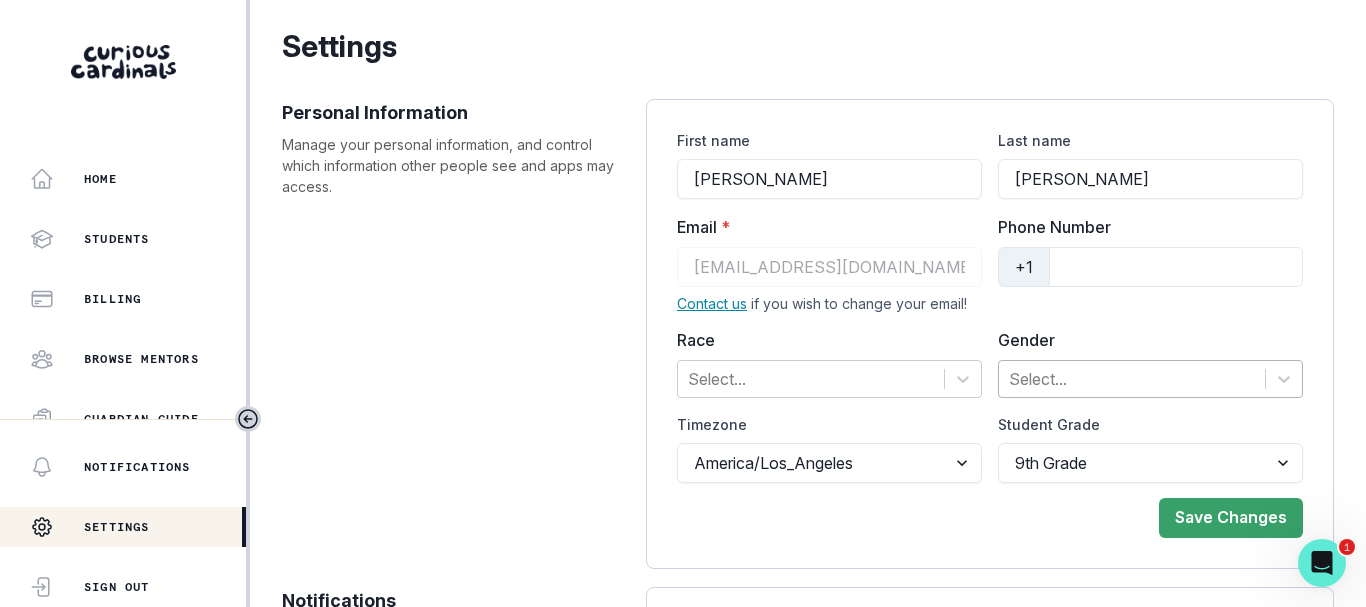 click at bounding box center [1132, 379] 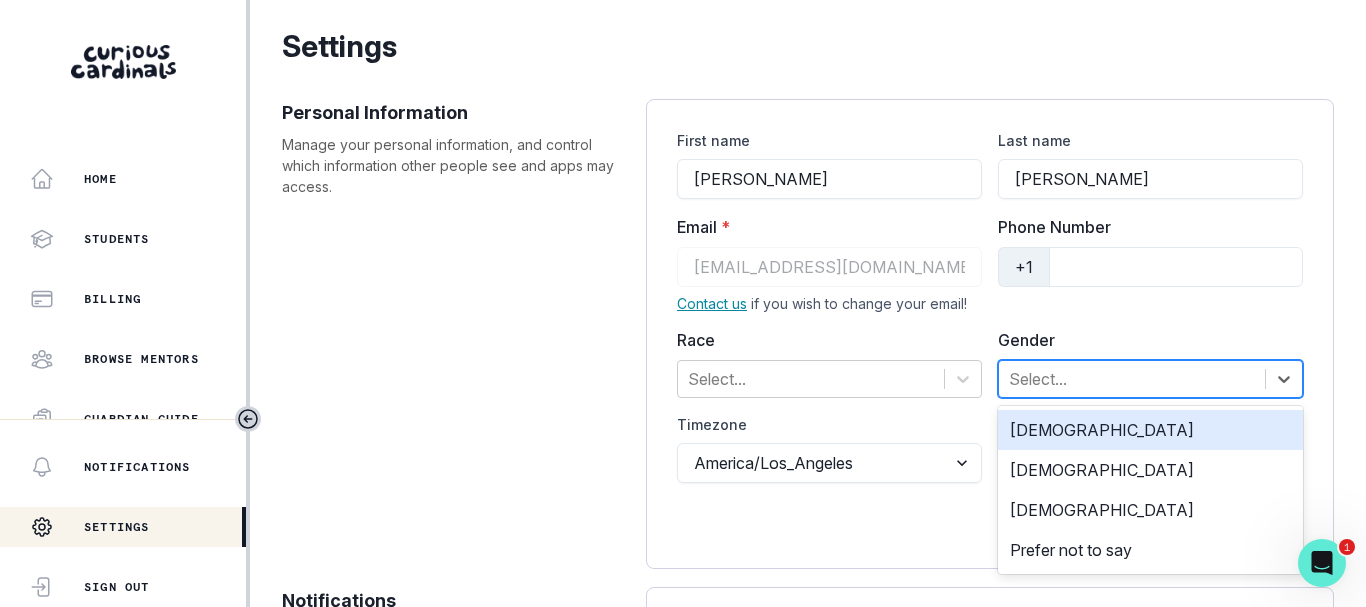 click on "[DEMOGRAPHIC_DATA]" at bounding box center [1150, 430] 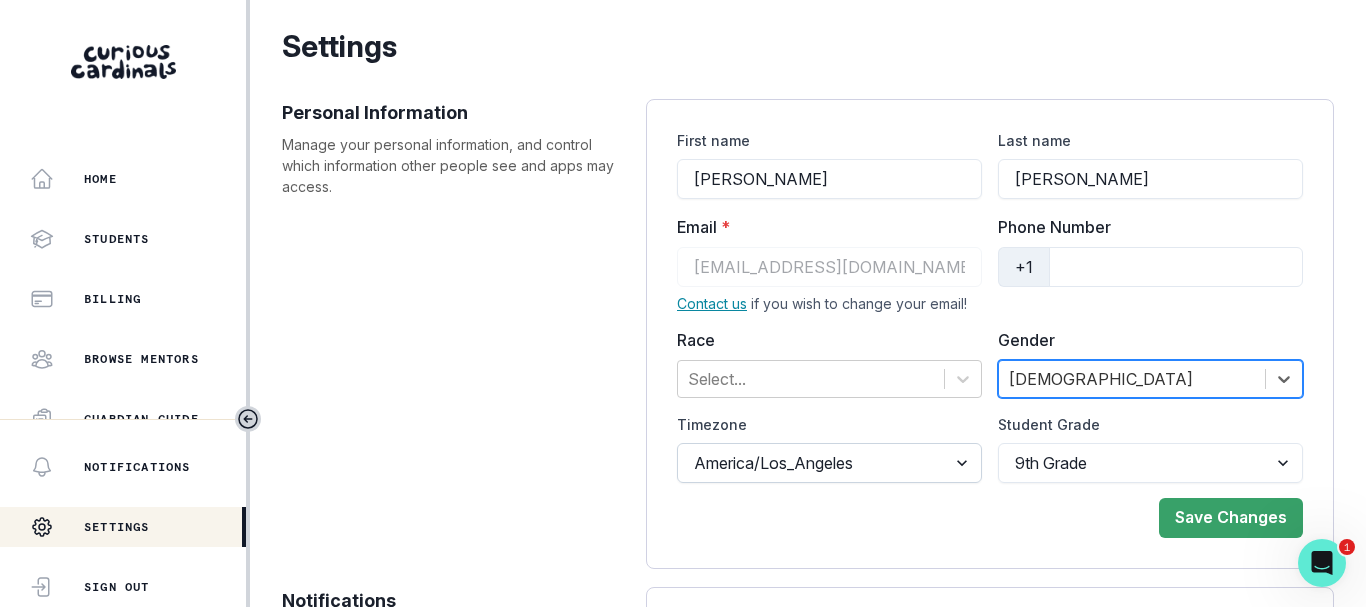 click on "[GEOGRAPHIC_DATA]/Los_Angeles [GEOGRAPHIC_DATA]/[GEOGRAPHIC_DATA] [GEOGRAPHIC_DATA]/New_York [GEOGRAPHIC_DATA]/[GEOGRAPHIC_DATA] [GEOGRAPHIC_DATA]/[GEOGRAPHIC_DATA] [GEOGRAPHIC_DATA]/[GEOGRAPHIC_DATA] [GEOGRAPHIC_DATA]/[GEOGRAPHIC_DATA] [GEOGRAPHIC_DATA]/[GEOGRAPHIC_DATA] [GEOGRAPHIC_DATA]/[GEOGRAPHIC_DATA] [GEOGRAPHIC_DATA]/[GEOGRAPHIC_DATA] [GEOGRAPHIC_DATA]/[GEOGRAPHIC_DATA] [GEOGRAPHIC_DATA]/[GEOGRAPHIC_DATA] [GEOGRAPHIC_DATA]/[GEOGRAPHIC_DATA] [GEOGRAPHIC_DATA]/Troll [GEOGRAPHIC_DATA]/[GEOGRAPHIC_DATA] [GEOGRAPHIC_DATA]/[GEOGRAPHIC_DATA]/[GEOGRAPHIC_DATA] [GEOGRAPHIC_DATA]/[GEOGRAPHIC_DATA]/[GEOGRAPHIC_DATA] [GEOGRAPHIC_DATA]/[GEOGRAPHIC_DATA]/[GEOGRAPHIC_DATA] [GEOGRAPHIC_DATA]/[GEOGRAPHIC_DATA]/[GEOGRAPHIC_DATA] [GEOGRAPHIC_DATA]/[GEOGRAPHIC_DATA]/[GEOGRAPHIC_DATA] [GEOGRAPHIC_DATA]/[GEOGRAPHIC_DATA]/[GEOGRAPHIC_DATA] [GEOGRAPHIC_DATA]/[GEOGRAPHIC_DATA]/[GEOGRAPHIC_DATA] [GEOGRAPHIC_DATA]/[GEOGRAPHIC_DATA]/[GEOGRAPHIC_DATA] [GEOGRAPHIC_DATA]/[GEOGRAPHIC_DATA]/[GEOGRAPHIC_DATA] [GEOGRAPHIC_DATA]/[GEOGRAPHIC_DATA]/[GEOGRAPHIC_DATA] [GEOGRAPHIC_DATA]/[GEOGRAPHIC_DATA]/[GEOGRAPHIC_DATA] [GEOGRAPHIC_DATA]/[GEOGRAPHIC_DATA]/[GEOGRAPHIC_DATA] [GEOGRAPHIC_DATA]/[GEOGRAPHIC_DATA] [GEOGRAPHIC_DATA]/[GEOGRAPHIC_DATA] [GEOGRAPHIC_DATA]/[GEOGRAPHIC_DATA] [GEOGRAPHIC_DATA]/Lord_Howe [GEOGRAPHIC_DATA]/[GEOGRAPHIC_DATA] [GEOGRAPHIC_DATA]/[GEOGRAPHIC_DATA] [GEOGRAPHIC_DATA]/[GEOGRAPHIC_DATA] [GEOGRAPHIC_DATA]/[GEOGRAPHIC_DATA] [GEOGRAPHIC_DATA]/[GEOGRAPHIC_DATA] [GEOGRAPHIC_DATA]/[GEOGRAPHIC_DATA] [GEOGRAPHIC_DATA]/[GEOGRAPHIC_DATA] [GEOGRAPHIC_DATA]/[GEOGRAPHIC_DATA] [GEOGRAPHIC_DATA]/[GEOGRAPHIC_DATA] [GEOGRAPHIC_DATA]/[GEOGRAPHIC_DATA] [GEOGRAPHIC_DATA]/[GEOGRAPHIC_DATA] [GEOGRAPHIC_DATA]/[GEOGRAPHIC_DATA] [GEOGRAPHIC_DATA]/[GEOGRAPHIC_DATA] [GEOGRAPHIC_DATA]/[GEOGRAPHIC_DATA] [GEOGRAPHIC_DATA]/[GEOGRAPHIC_DATA] [GEOGRAPHIC_DATA]/[GEOGRAPHIC_DATA] [GEOGRAPHIC_DATA]/[GEOGRAPHIC_DATA] [GEOGRAPHIC_DATA]/[GEOGRAPHIC_DATA] [GEOGRAPHIC_DATA]/[GEOGRAPHIC_DATA] [GEOGRAPHIC_DATA]/[GEOGRAPHIC_DATA] [GEOGRAPHIC_DATA]/[GEOGRAPHIC_DATA] [GEOGRAPHIC_DATA]/[GEOGRAPHIC_DATA] [GEOGRAPHIC_DATA]/[GEOGRAPHIC_DATA]" at bounding box center (829, 463) 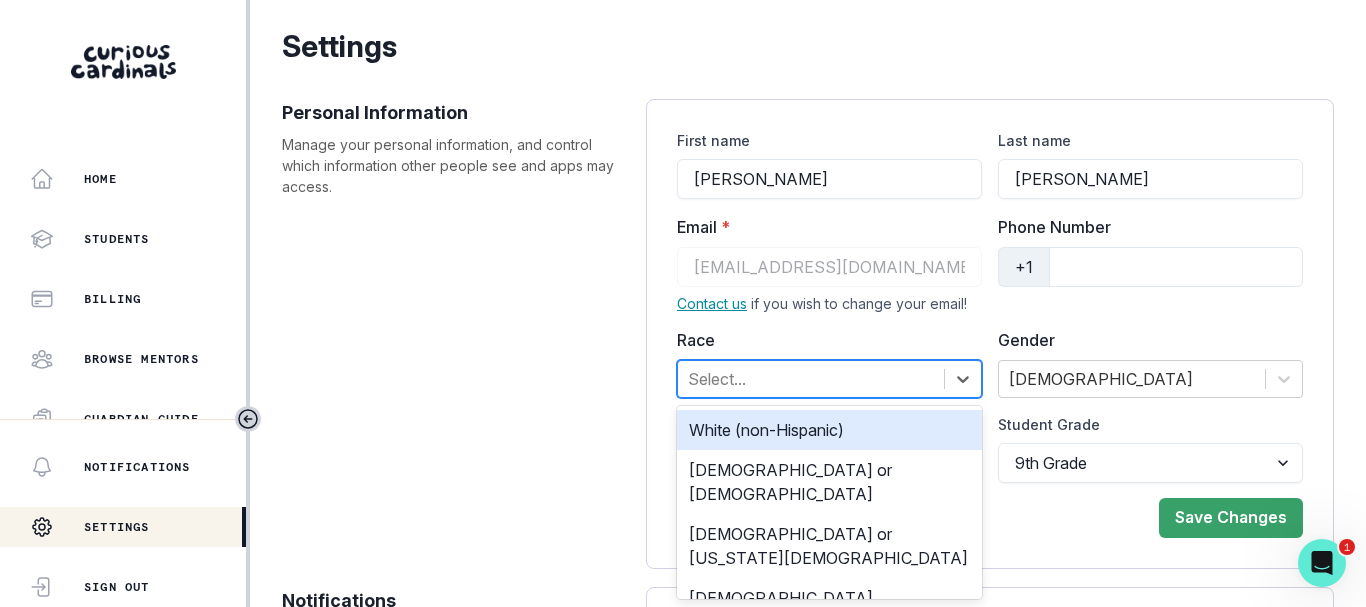 click at bounding box center (811, 379) 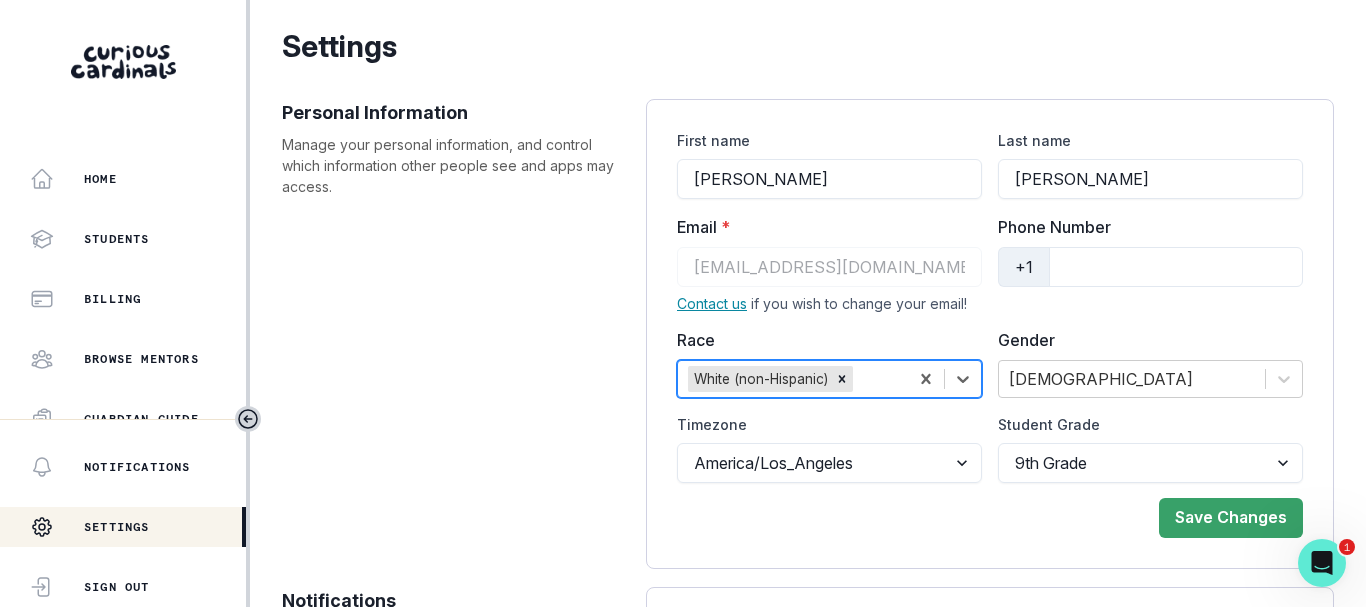 click on "Personal Information Manage your personal information, and control which information other people see and apps may access." at bounding box center (454, 334) 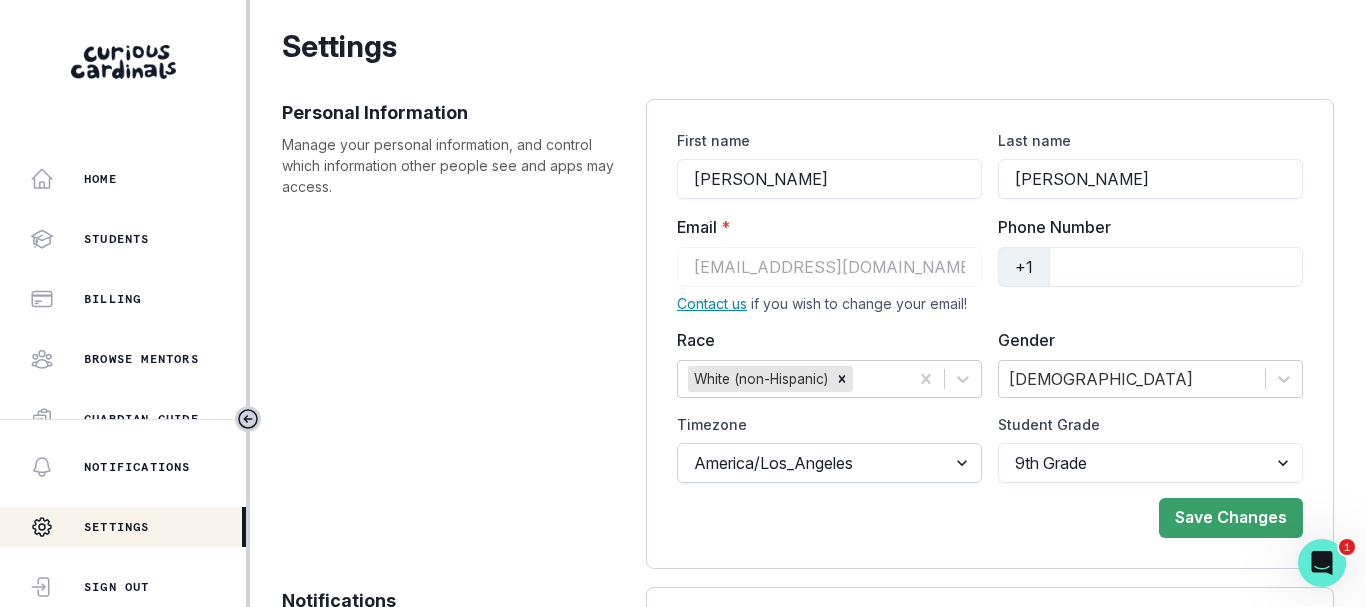 click on "[GEOGRAPHIC_DATA]/Los_Angeles [GEOGRAPHIC_DATA]/[GEOGRAPHIC_DATA] [GEOGRAPHIC_DATA]/New_York [GEOGRAPHIC_DATA]/[GEOGRAPHIC_DATA] [GEOGRAPHIC_DATA]/[GEOGRAPHIC_DATA] [GEOGRAPHIC_DATA]/[GEOGRAPHIC_DATA] [GEOGRAPHIC_DATA]/[GEOGRAPHIC_DATA] [GEOGRAPHIC_DATA]/[GEOGRAPHIC_DATA] [GEOGRAPHIC_DATA]/[GEOGRAPHIC_DATA] [GEOGRAPHIC_DATA]/[GEOGRAPHIC_DATA] [GEOGRAPHIC_DATA]/[GEOGRAPHIC_DATA] [GEOGRAPHIC_DATA]/[GEOGRAPHIC_DATA] [GEOGRAPHIC_DATA]/[GEOGRAPHIC_DATA] [GEOGRAPHIC_DATA]/Troll [GEOGRAPHIC_DATA]/[GEOGRAPHIC_DATA] [GEOGRAPHIC_DATA]/[GEOGRAPHIC_DATA]/[GEOGRAPHIC_DATA] [GEOGRAPHIC_DATA]/[GEOGRAPHIC_DATA]/[GEOGRAPHIC_DATA] [GEOGRAPHIC_DATA]/[GEOGRAPHIC_DATA]/[GEOGRAPHIC_DATA] [GEOGRAPHIC_DATA]/[GEOGRAPHIC_DATA]/[GEOGRAPHIC_DATA] [GEOGRAPHIC_DATA]/[GEOGRAPHIC_DATA]/[GEOGRAPHIC_DATA] [GEOGRAPHIC_DATA]/[GEOGRAPHIC_DATA]/[GEOGRAPHIC_DATA] [GEOGRAPHIC_DATA]/[GEOGRAPHIC_DATA]/[GEOGRAPHIC_DATA] [GEOGRAPHIC_DATA]/[GEOGRAPHIC_DATA]/[GEOGRAPHIC_DATA] [GEOGRAPHIC_DATA]/[GEOGRAPHIC_DATA]/[GEOGRAPHIC_DATA] [GEOGRAPHIC_DATA]/[GEOGRAPHIC_DATA]/[GEOGRAPHIC_DATA] [GEOGRAPHIC_DATA]/[GEOGRAPHIC_DATA]/[GEOGRAPHIC_DATA] [GEOGRAPHIC_DATA]/[GEOGRAPHIC_DATA]/[GEOGRAPHIC_DATA] [GEOGRAPHIC_DATA]/[GEOGRAPHIC_DATA] [GEOGRAPHIC_DATA]/[GEOGRAPHIC_DATA] [GEOGRAPHIC_DATA]/[GEOGRAPHIC_DATA] [GEOGRAPHIC_DATA]/Lord_Howe [GEOGRAPHIC_DATA]/[GEOGRAPHIC_DATA] [GEOGRAPHIC_DATA]/[GEOGRAPHIC_DATA] [GEOGRAPHIC_DATA]/[GEOGRAPHIC_DATA] [GEOGRAPHIC_DATA]/[GEOGRAPHIC_DATA] [GEOGRAPHIC_DATA]/[GEOGRAPHIC_DATA] [GEOGRAPHIC_DATA]/[GEOGRAPHIC_DATA] [GEOGRAPHIC_DATA]/[GEOGRAPHIC_DATA] [GEOGRAPHIC_DATA]/[GEOGRAPHIC_DATA] [GEOGRAPHIC_DATA]/[GEOGRAPHIC_DATA] [GEOGRAPHIC_DATA]/[GEOGRAPHIC_DATA] [GEOGRAPHIC_DATA]/[GEOGRAPHIC_DATA] [GEOGRAPHIC_DATA]/[GEOGRAPHIC_DATA] [GEOGRAPHIC_DATA]/[GEOGRAPHIC_DATA] [GEOGRAPHIC_DATA]/[GEOGRAPHIC_DATA] [GEOGRAPHIC_DATA]/[GEOGRAPHIC_DATA] [GEOGRAPHIC_DATA]/[GEOGRAPHIC_DATA] [GEOGRAPHIC_DATA]/[GEOGRAPHIC_DATA] [GEOGRAPHIC_DATA]/[GEOGRAPHIC_DATA] [GEOGRAPHIC_DATA]/[GEOGRAPHIC_DATA] [GEOGRAPHIC_DATA]/[GEOGRAPHIC_DATA] [GEOGRAPHIC_DATA]/[GEOGRAPHIC_DATA] [GEOGRAPHIC_DATA]/[GEOGRAPHIC_DATA] [GEOGRAPHIC_DATA]/[GEOGRAPHIC_DATA]" at bounding box center (829, 463) 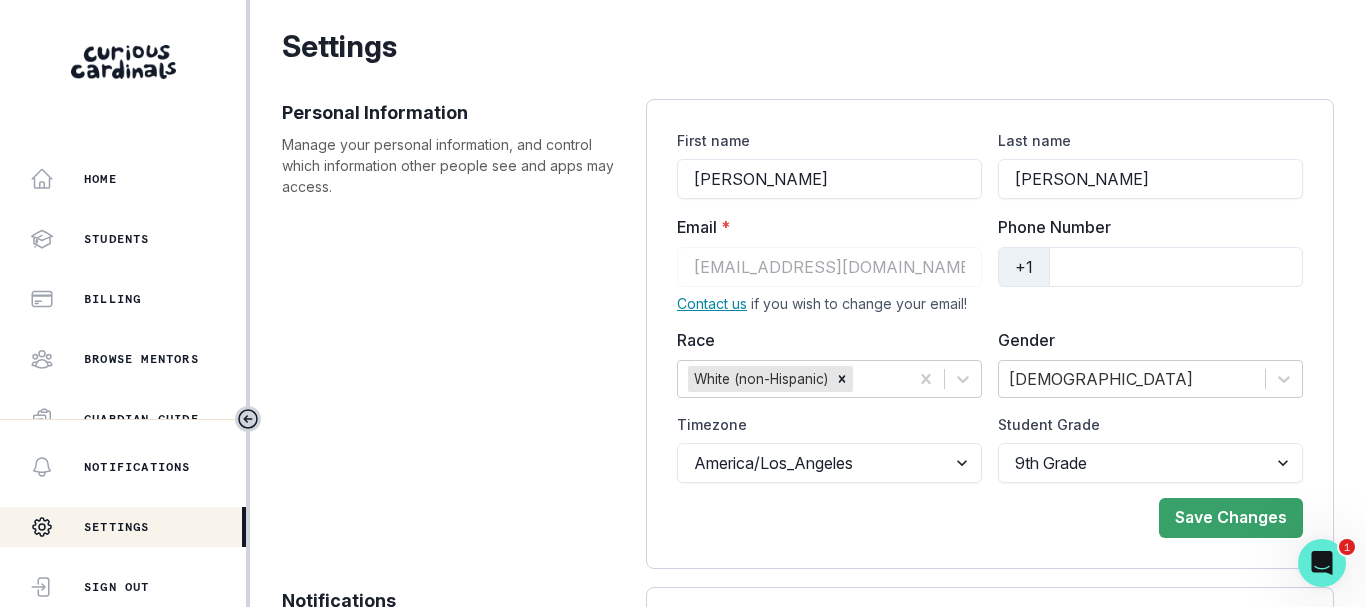 click on "Personal Information Manage your personal information, and control which information other people see and apps may access." at bounding box center (454, 334) 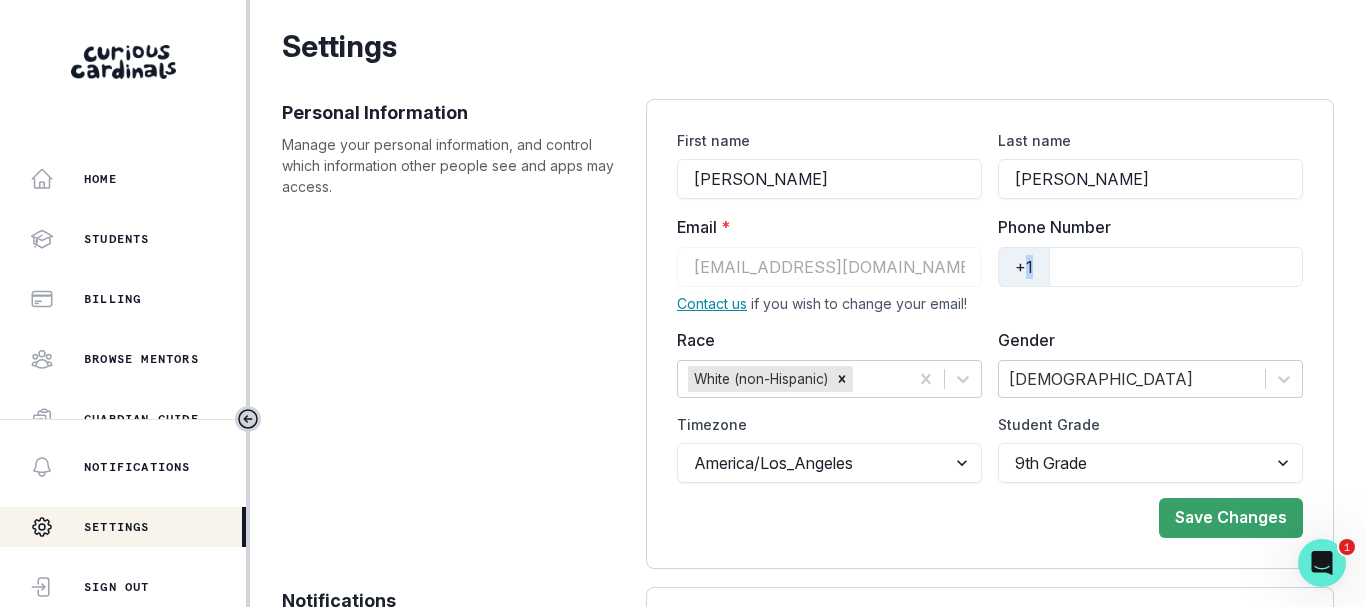click on "+1" at bounding box center [1024, 267] 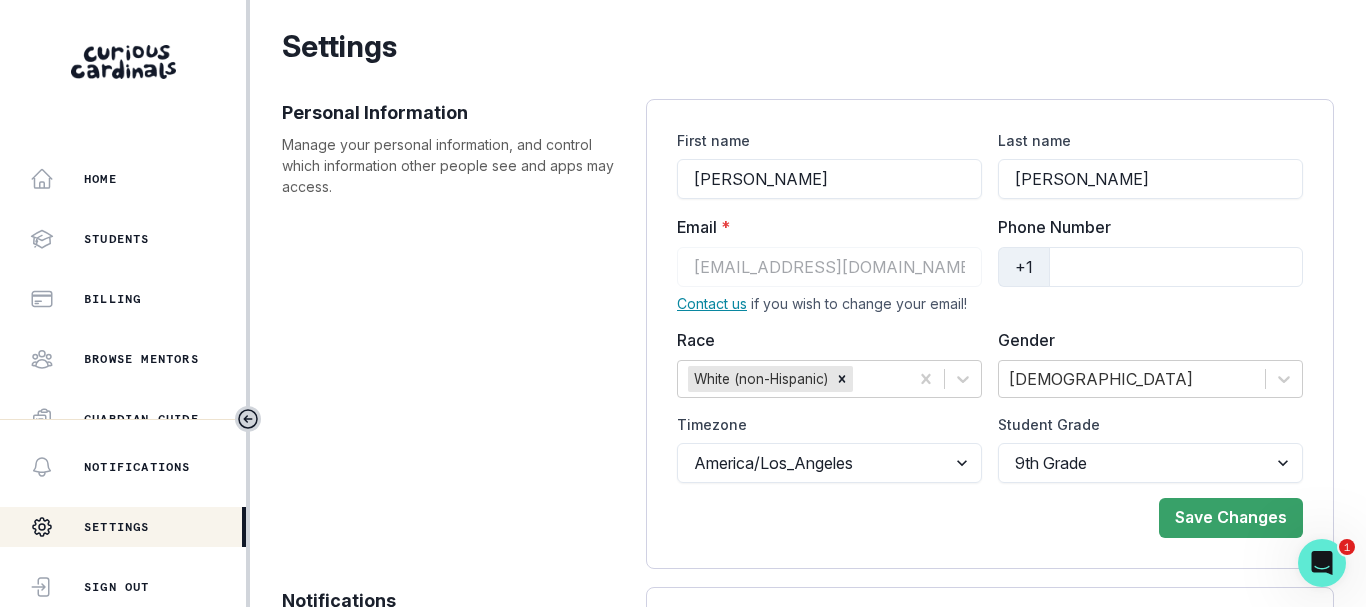 click on "+1" at bounding box center (1024, 267) 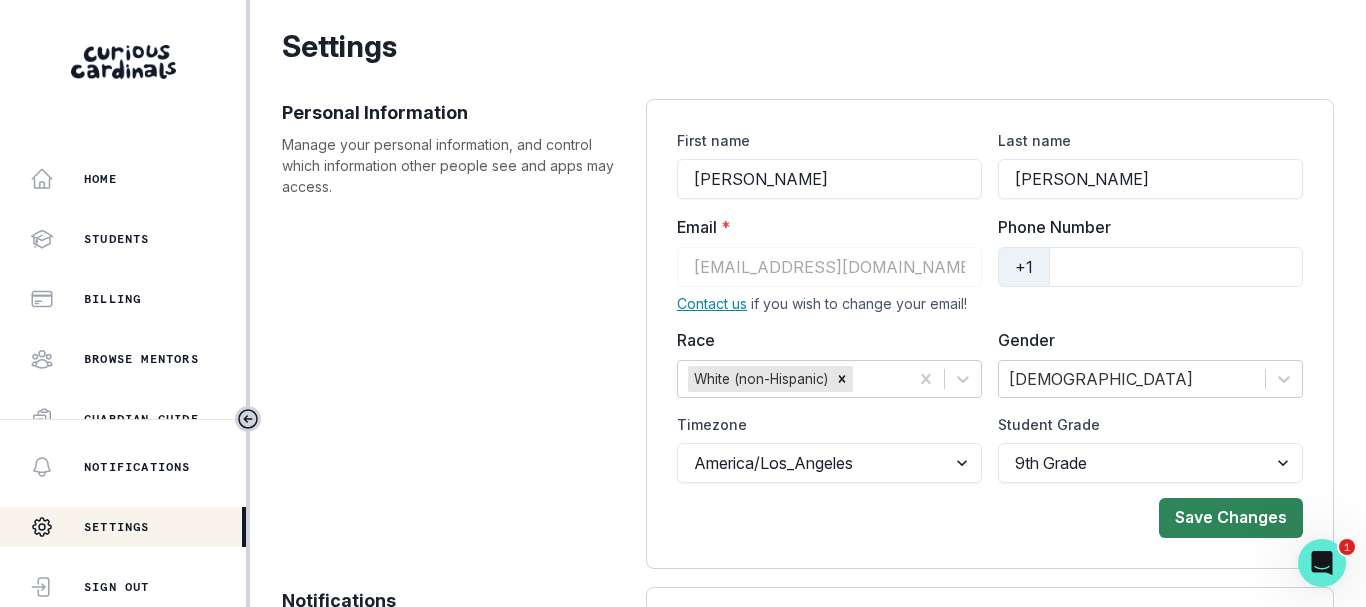 click on "Save Changes" at bounding box center (1231, 518) 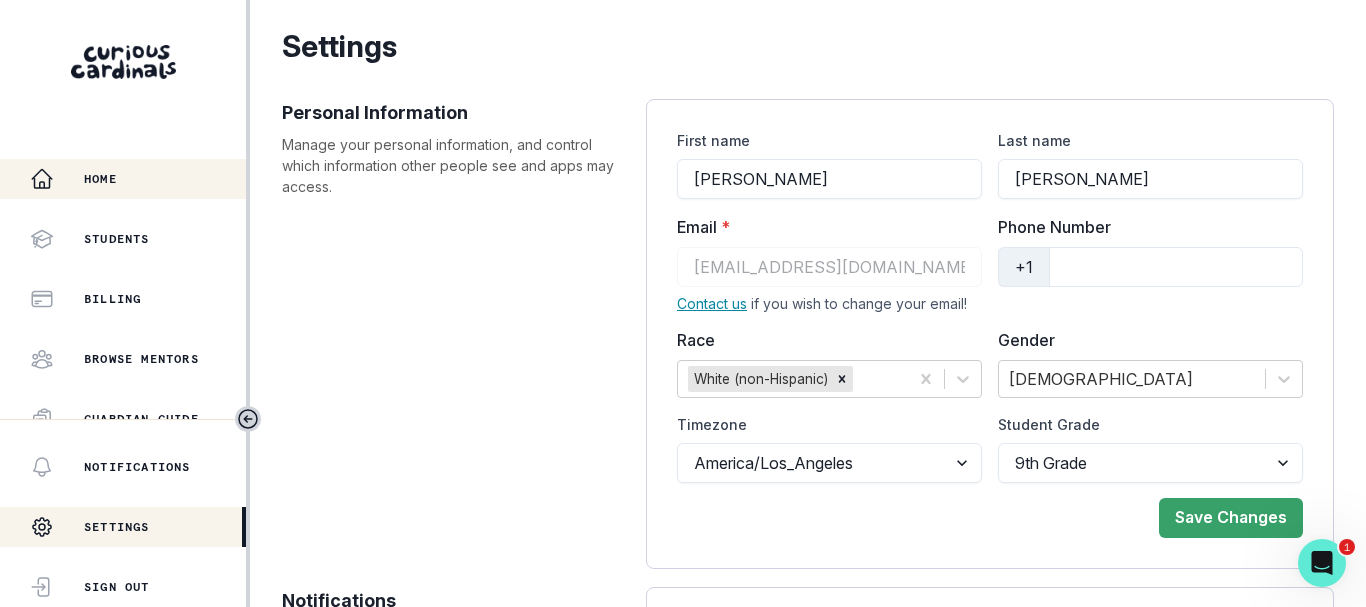 click on "Home" at bounding box center (100, 179) 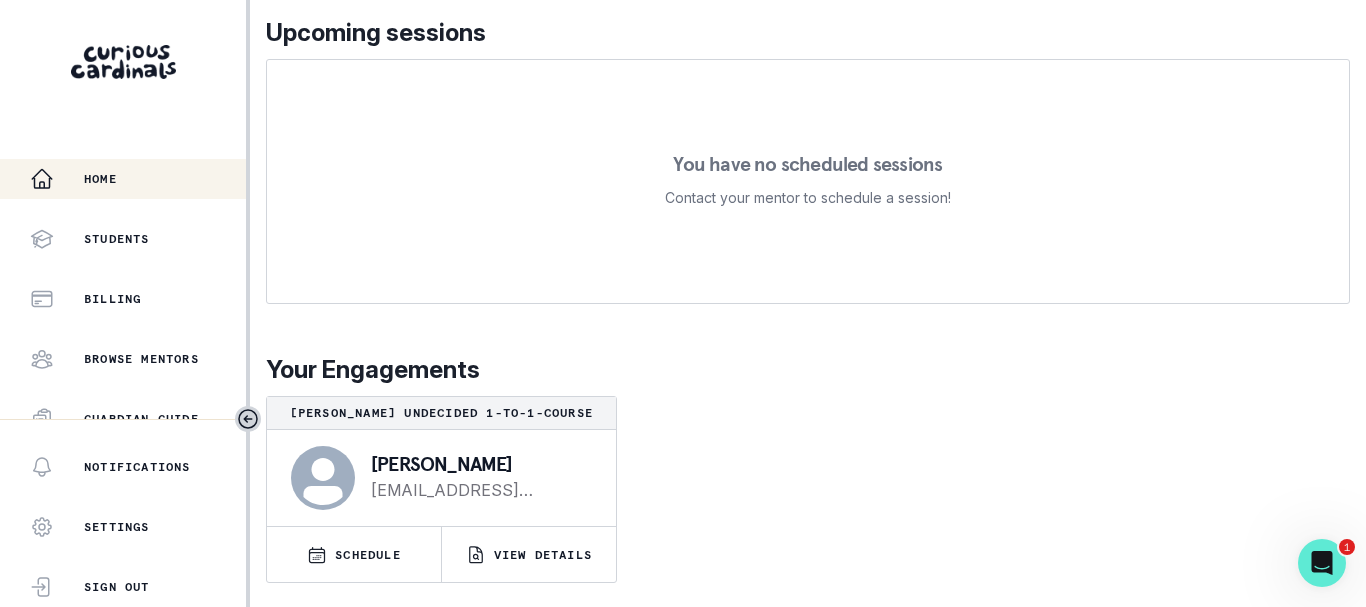scroll, scrollTop: 445, scrollLeft: 0, axis: vertical 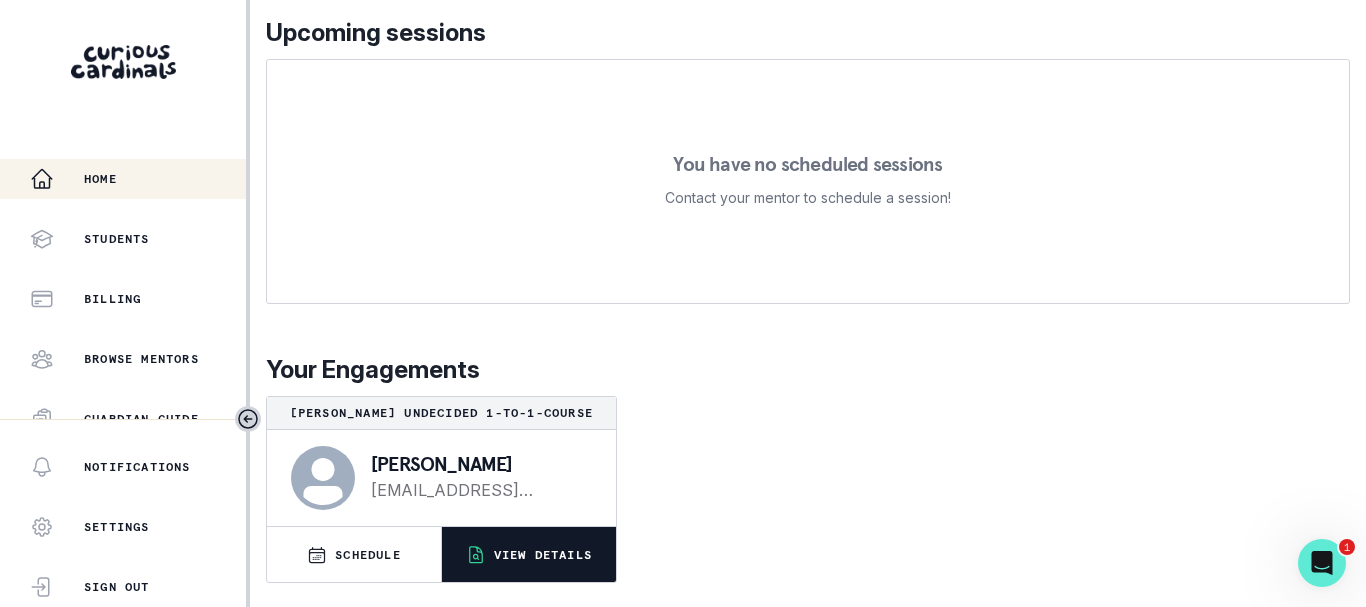 click on "VIEW DETAILS" at bounding box center [543, 555] 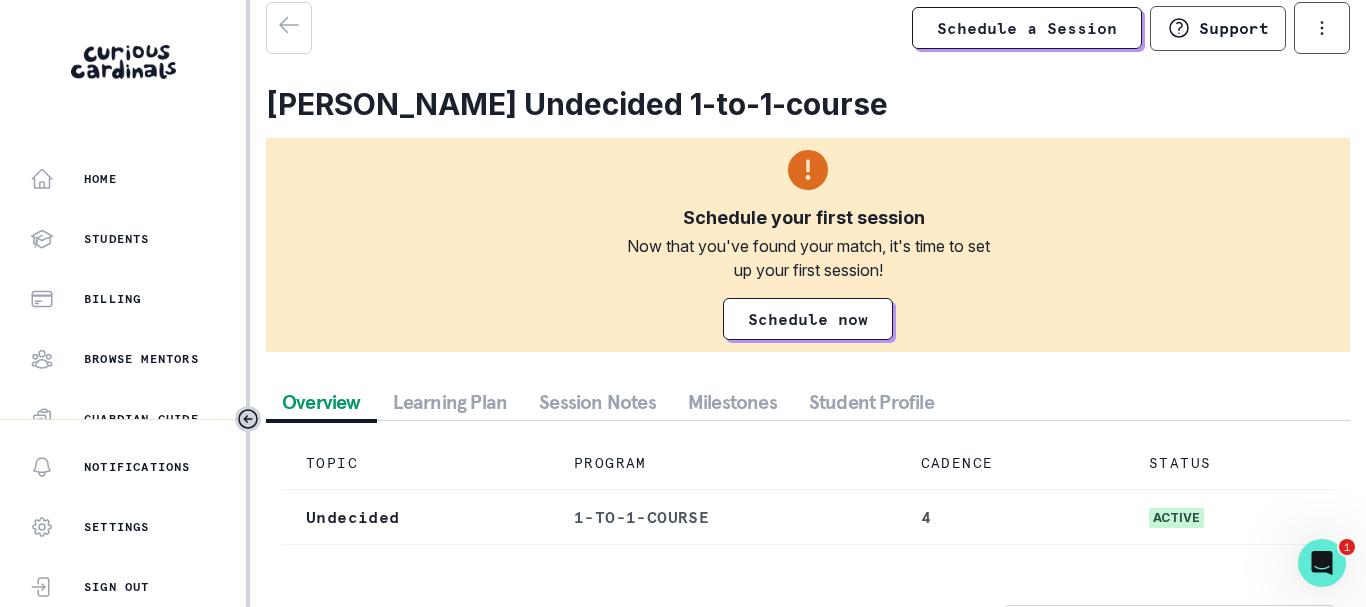 scroll, scrollTop: 0, scrollLeft: 0, axis: both 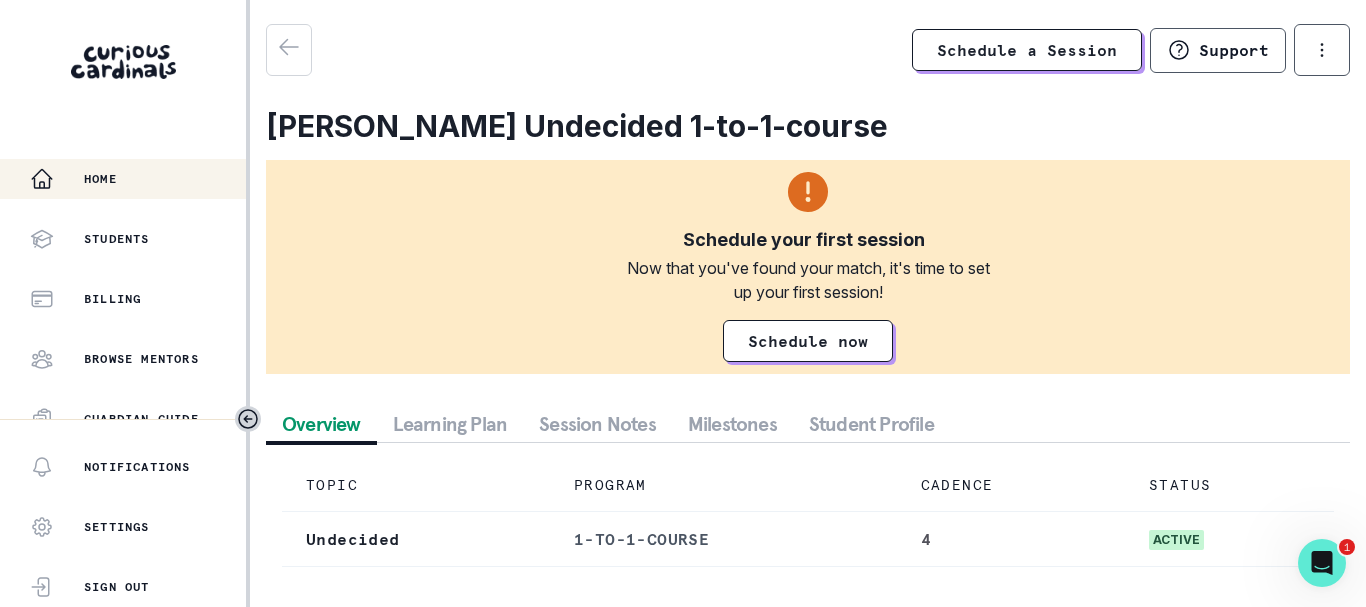 click on "Home" at bounding box center [100, 179] 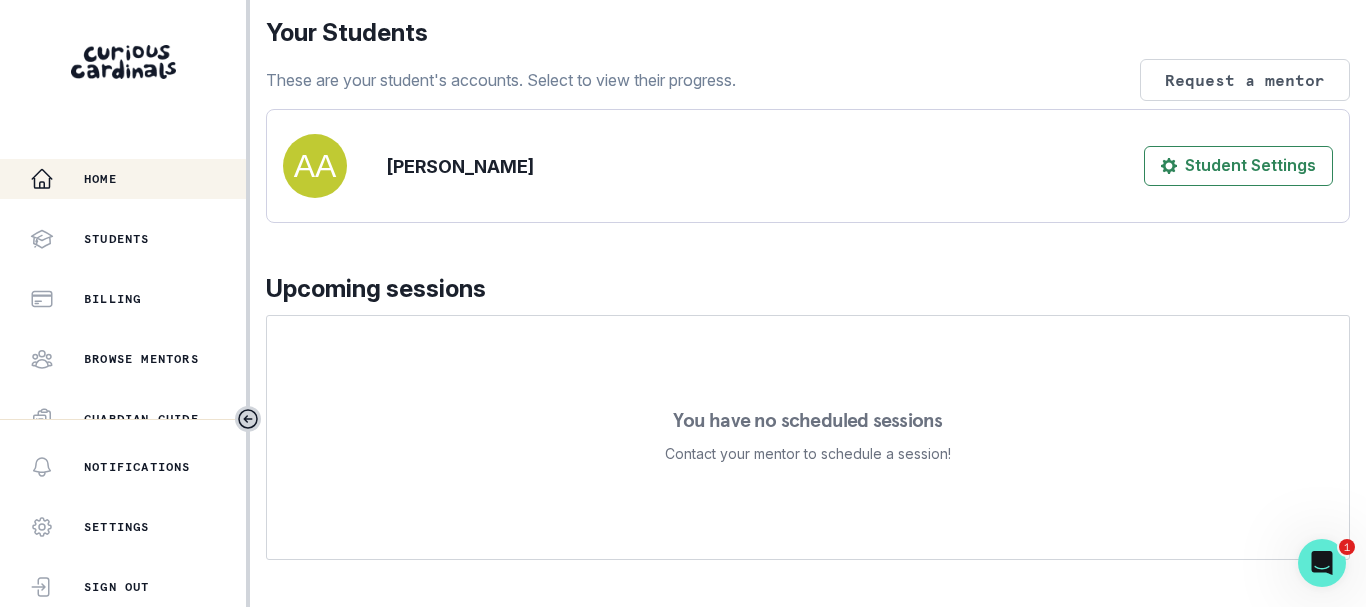 scroll, scrollTop: 200, scrollLeft: 0, axis: vertical 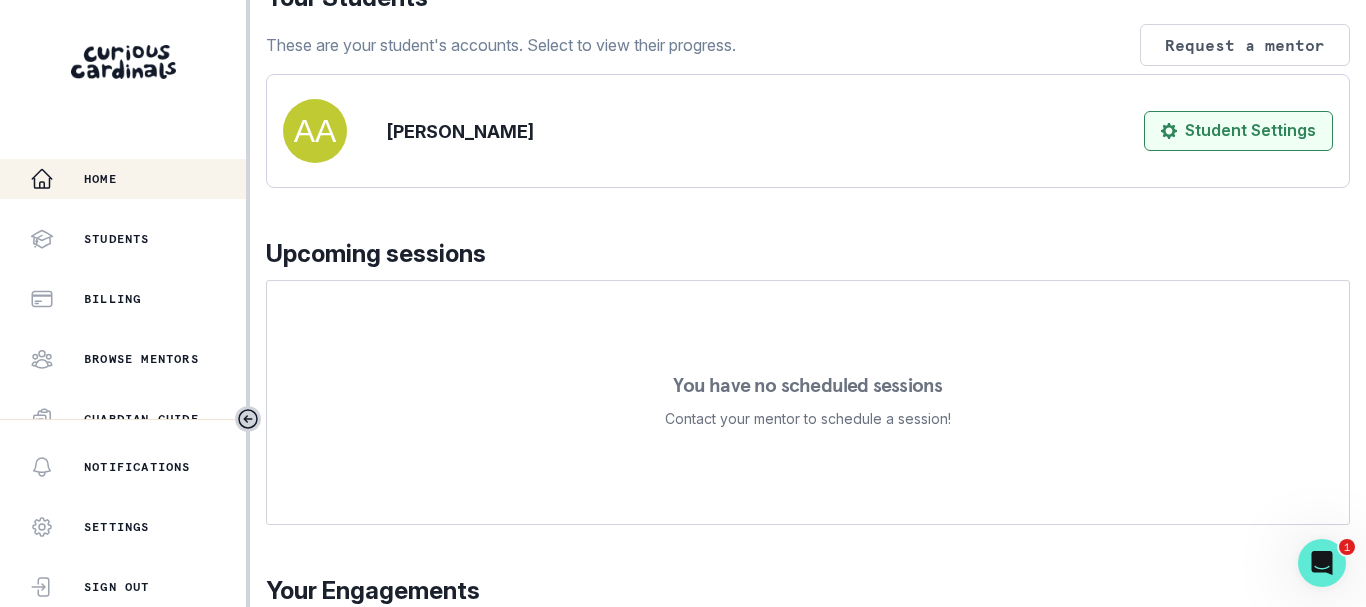 click on "Student Settings" at bounding box center (1238, 131) 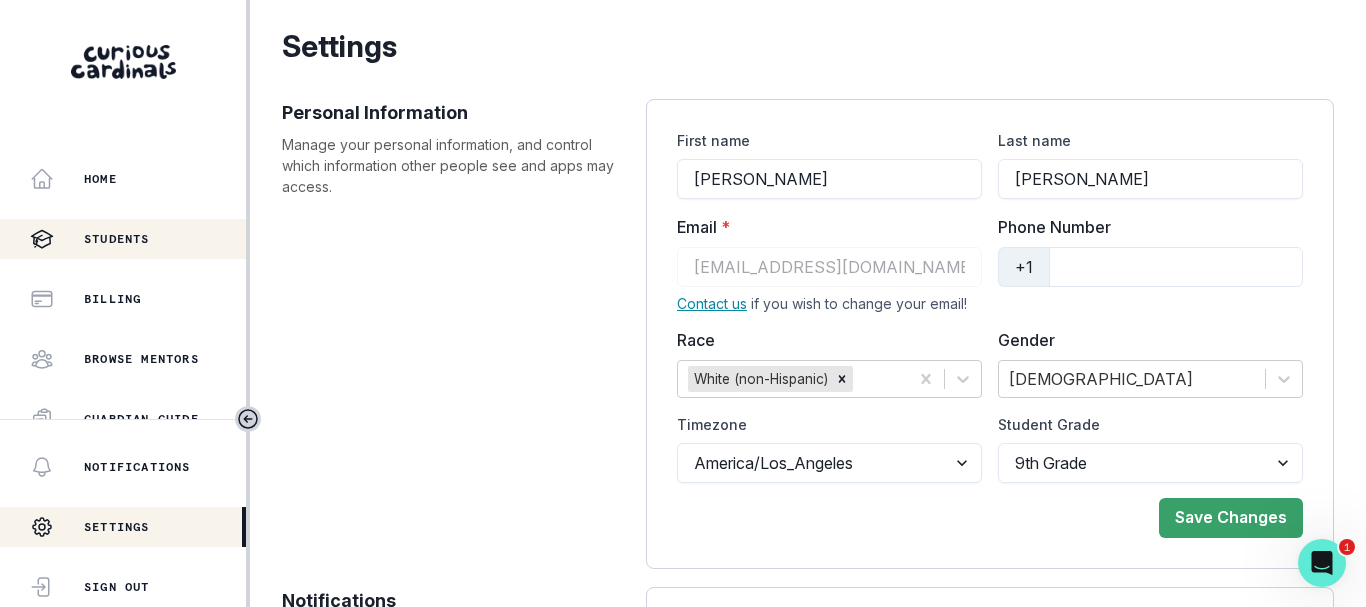 click on "Students" at bounding box center (117, 239) 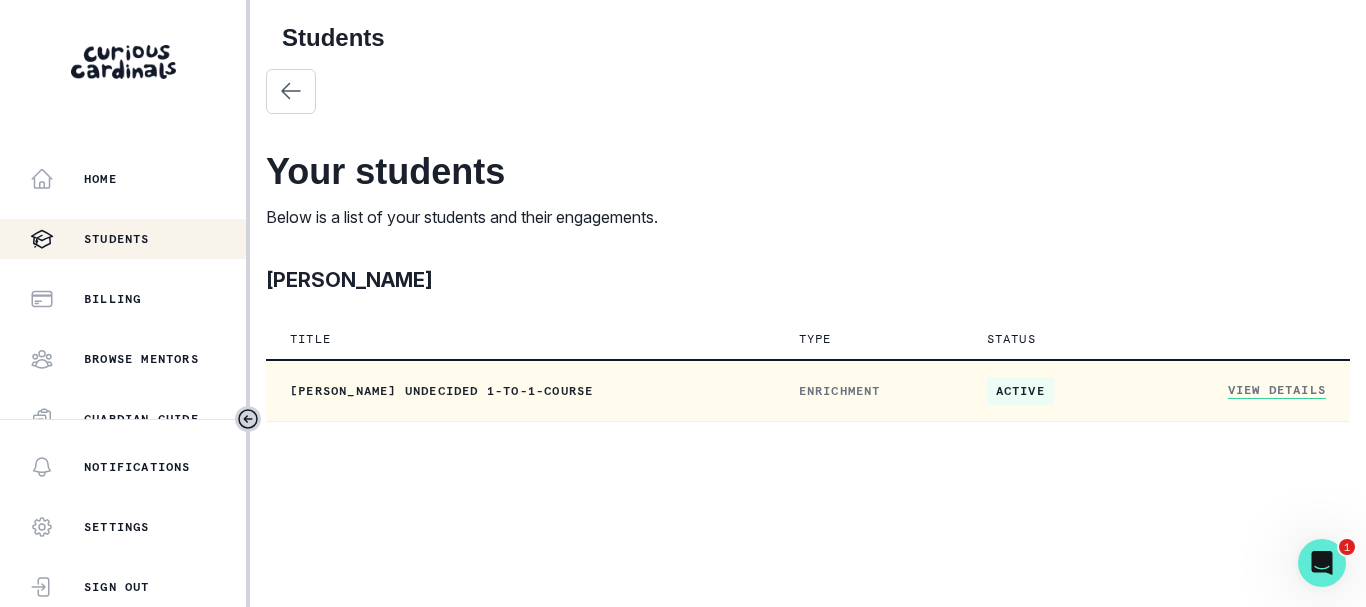 click on "View Details" at bounding box center [1277, 390] 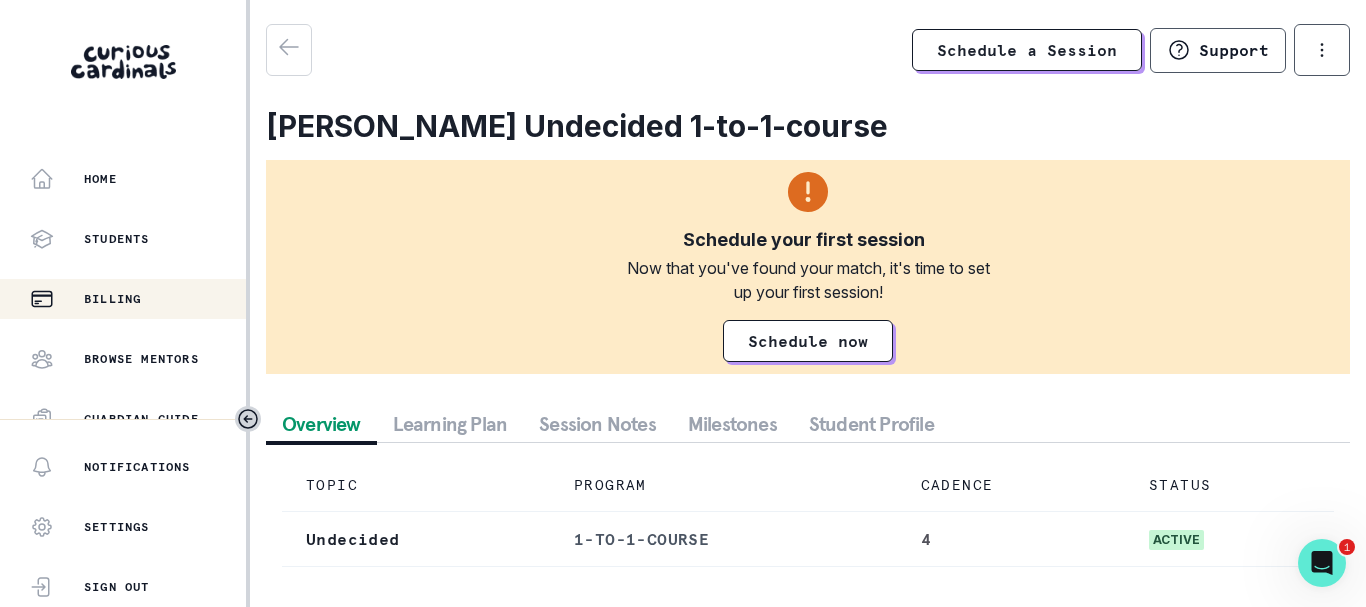 click on "Billing" at bounding box center (112, 299) 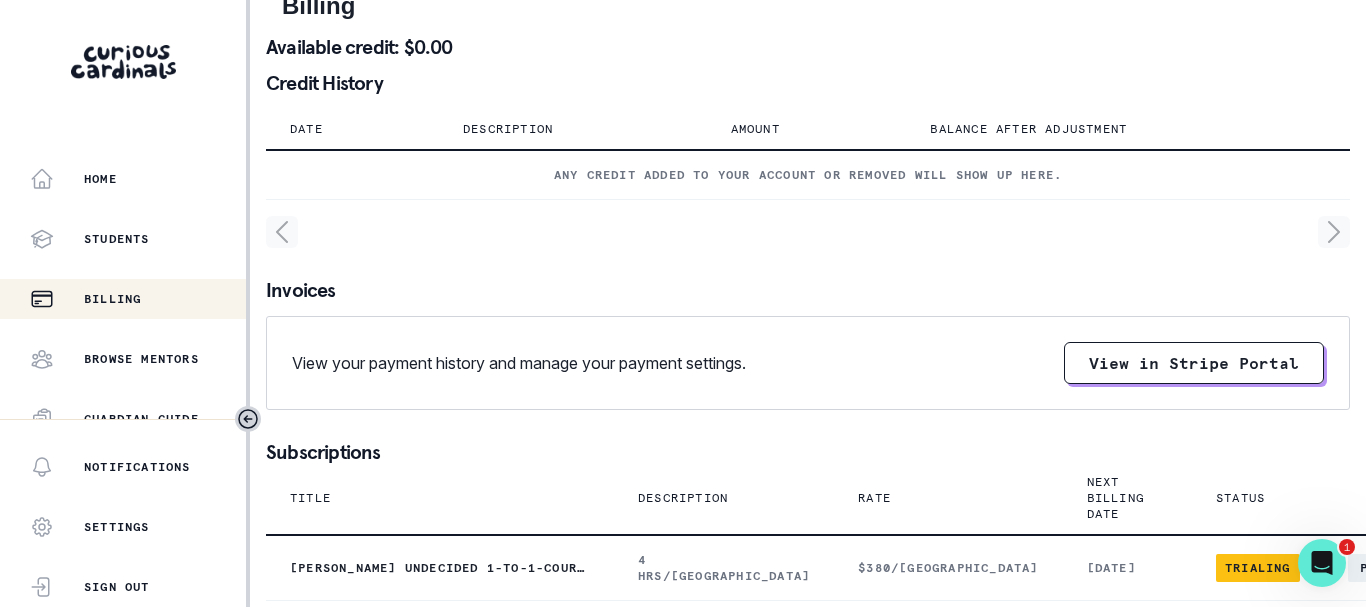 scroll, scrollTop: 0, scrollLeft: 0, axis: both 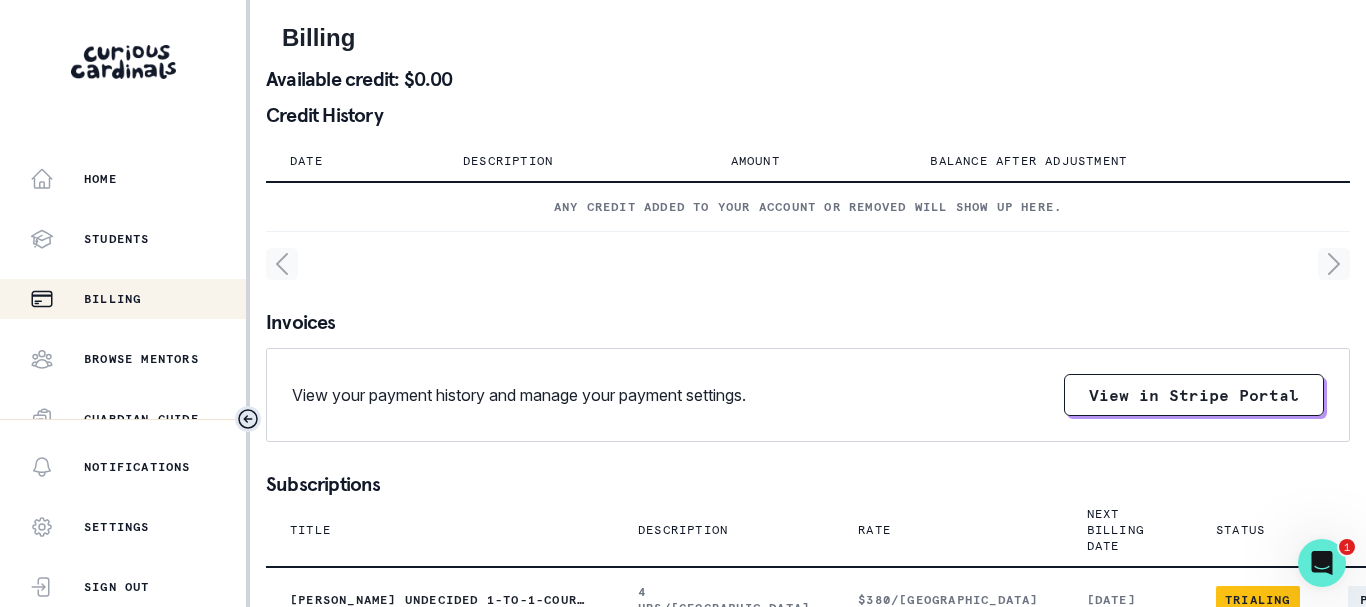 click 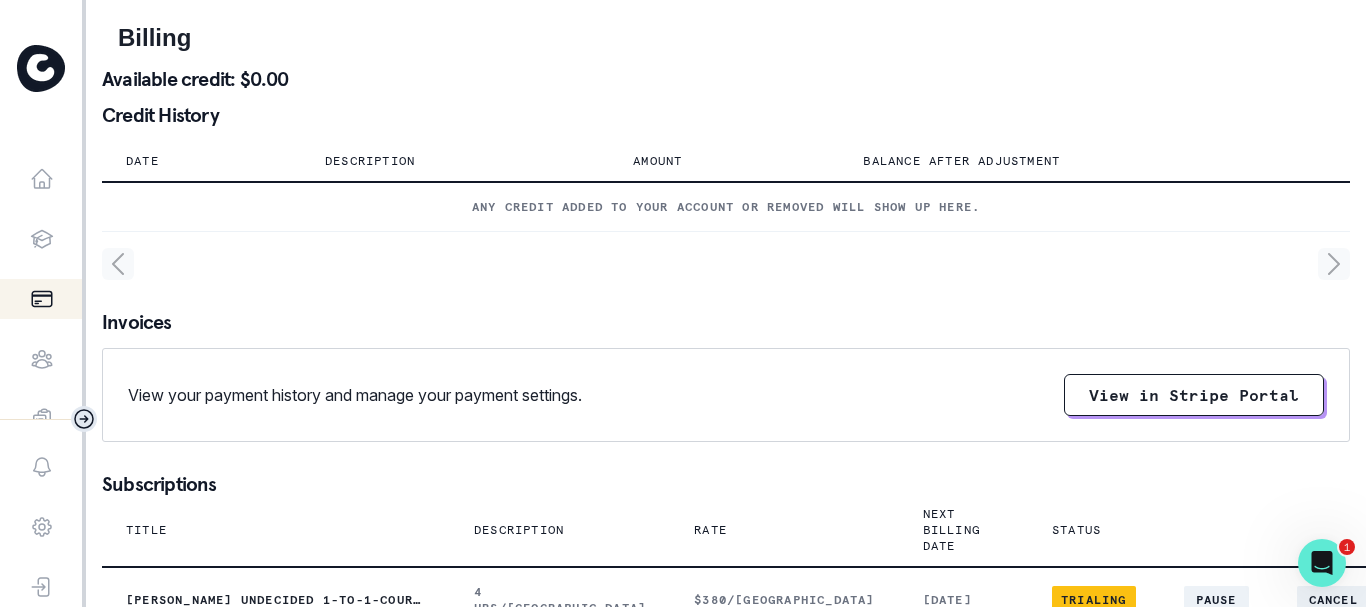 click 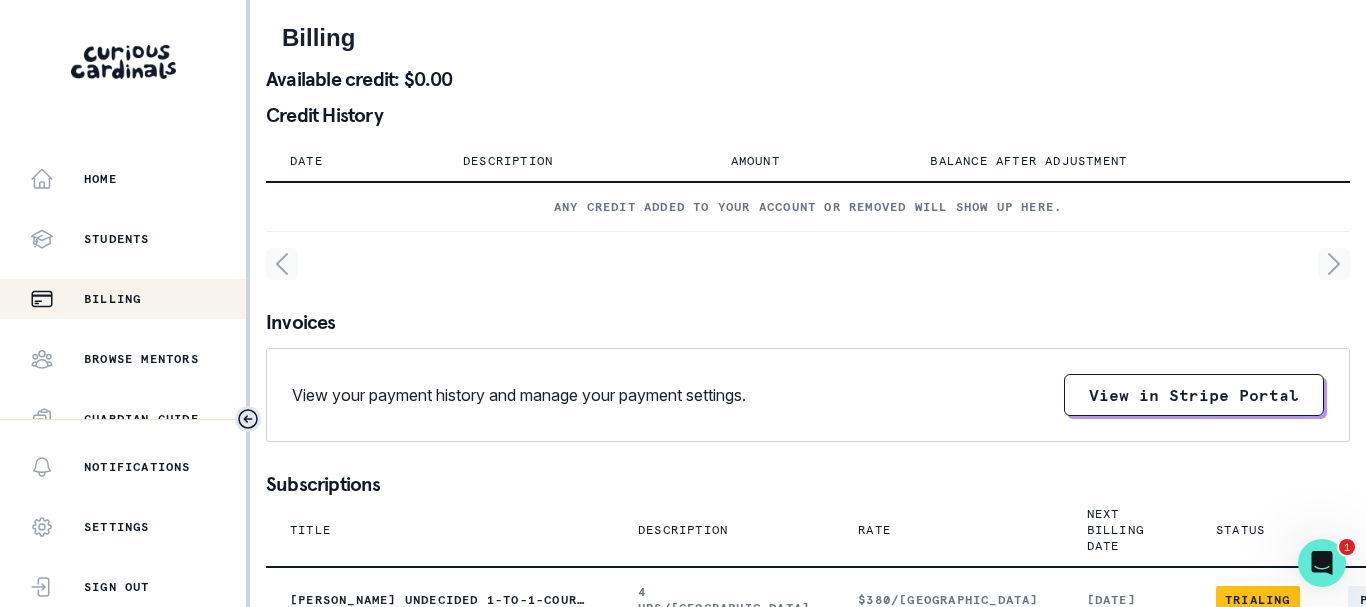 scroll, scrollTop: 80, scrollLeft: 0, axis: vertical 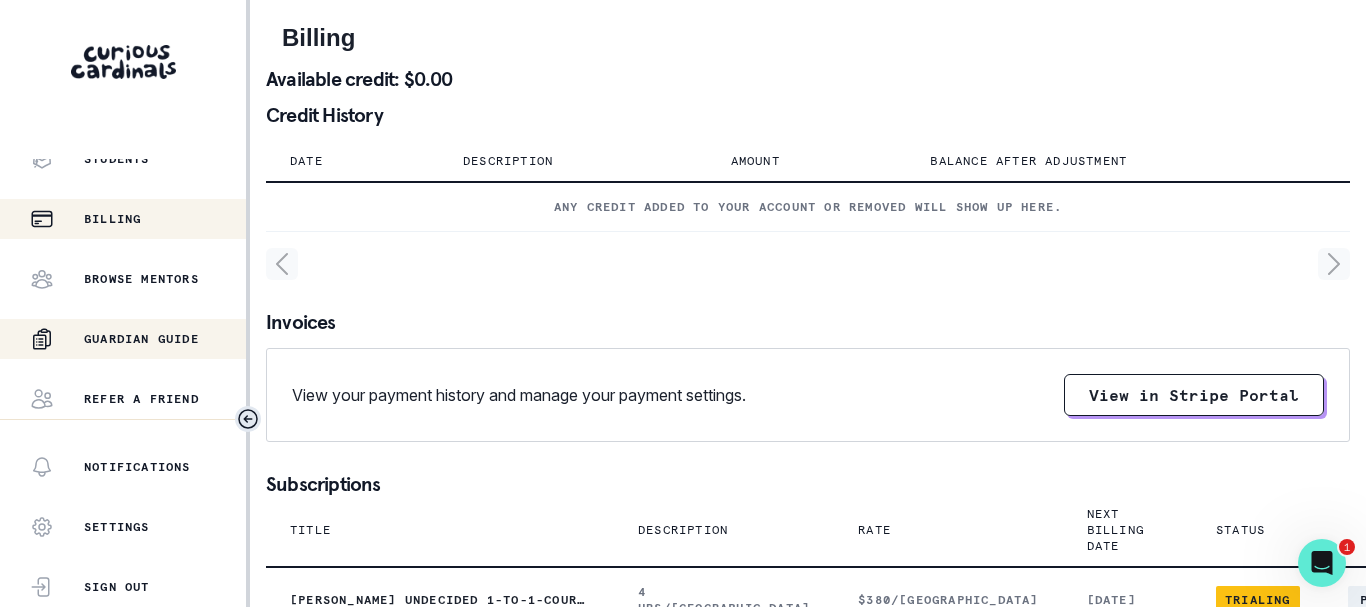 click on "Guardian Guide" at bounding box center [141, 339] 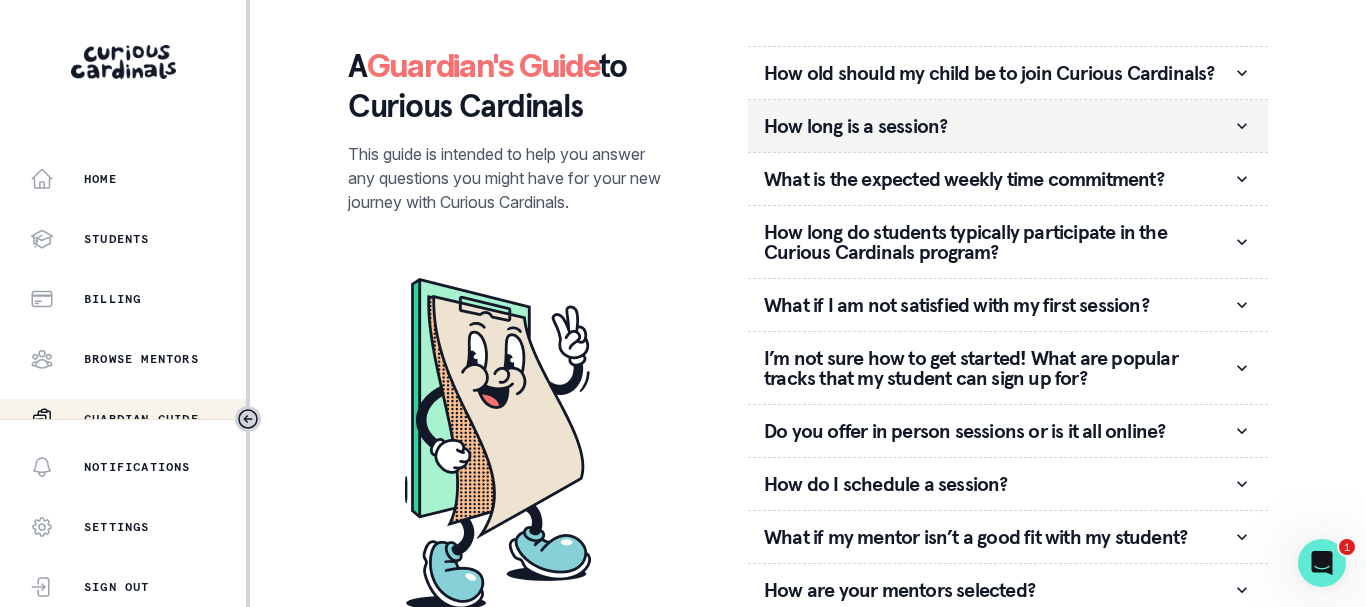 scroll, scrollTop: 72, scrollLeft: 0, axis: vertical 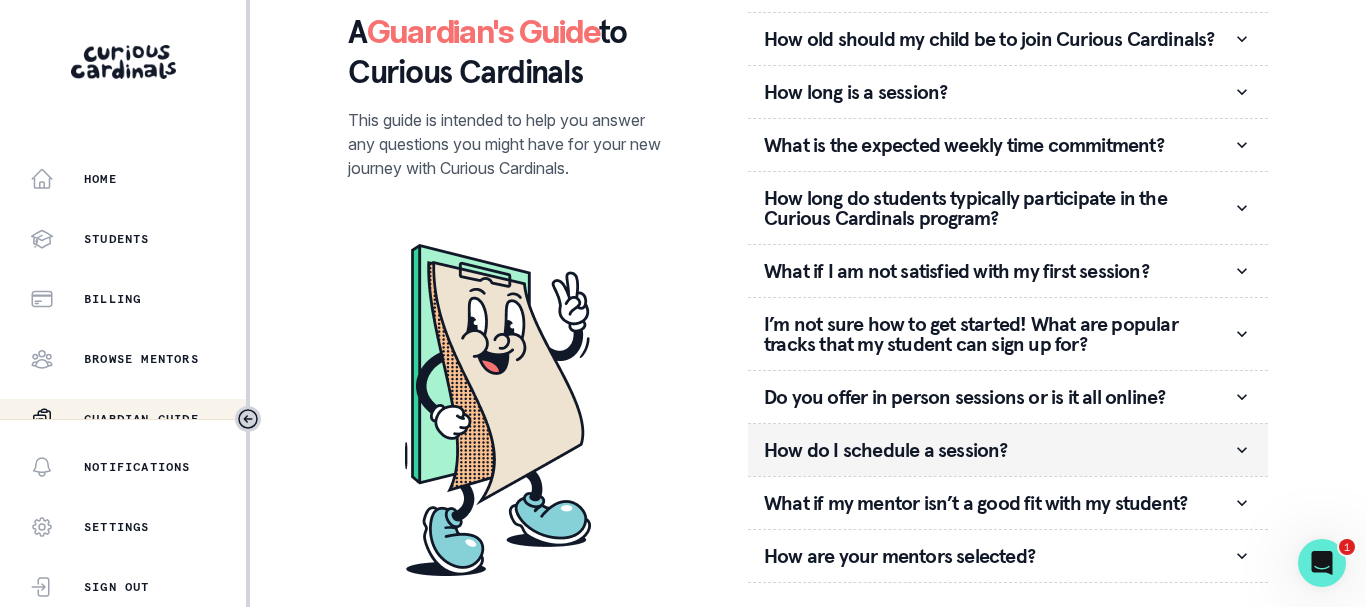 click on "How do I schedule a session?" at bounding box center [998, 450] 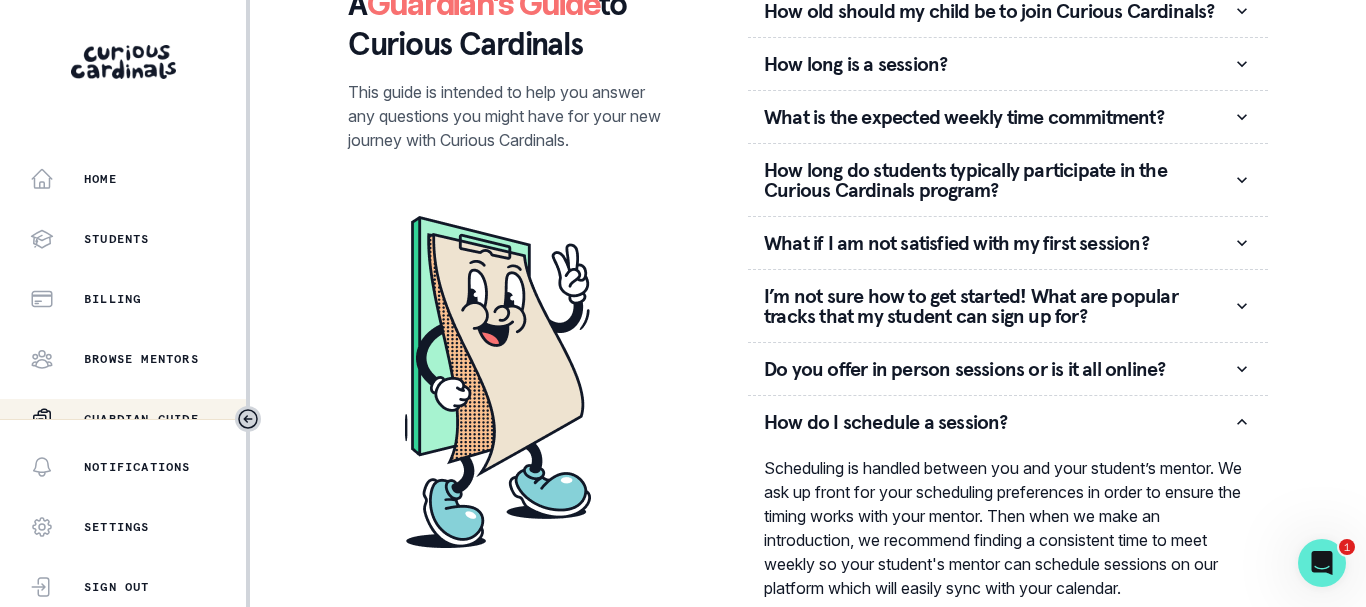 scroll, scrollTop: 0, scrollLeft: 0, axis: both 